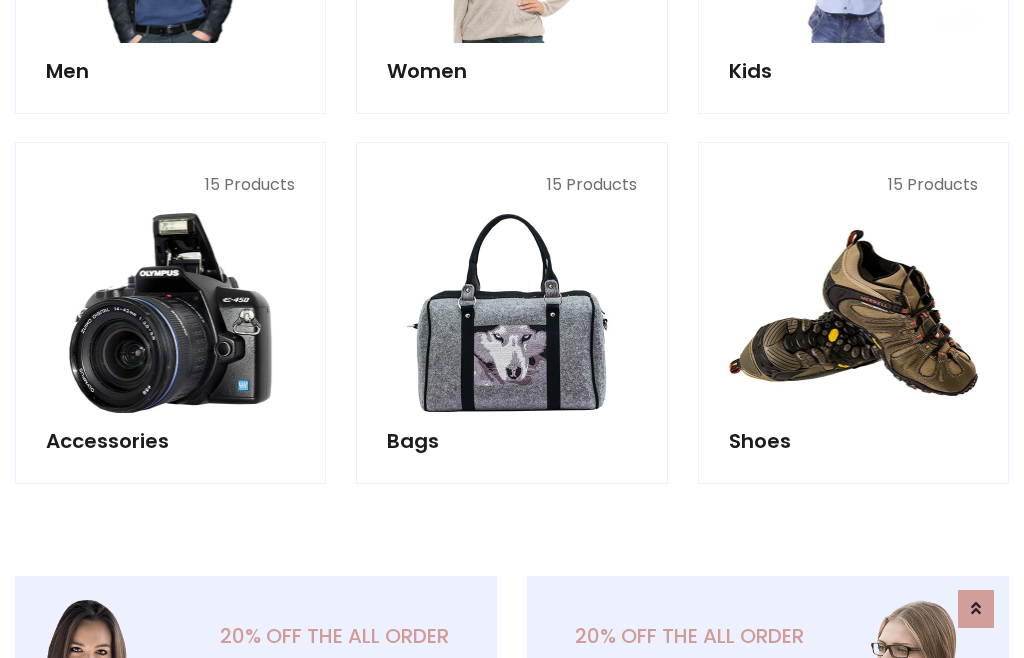 scroll, scrollTop: 853, scrollLeft: 0, axis: vertical 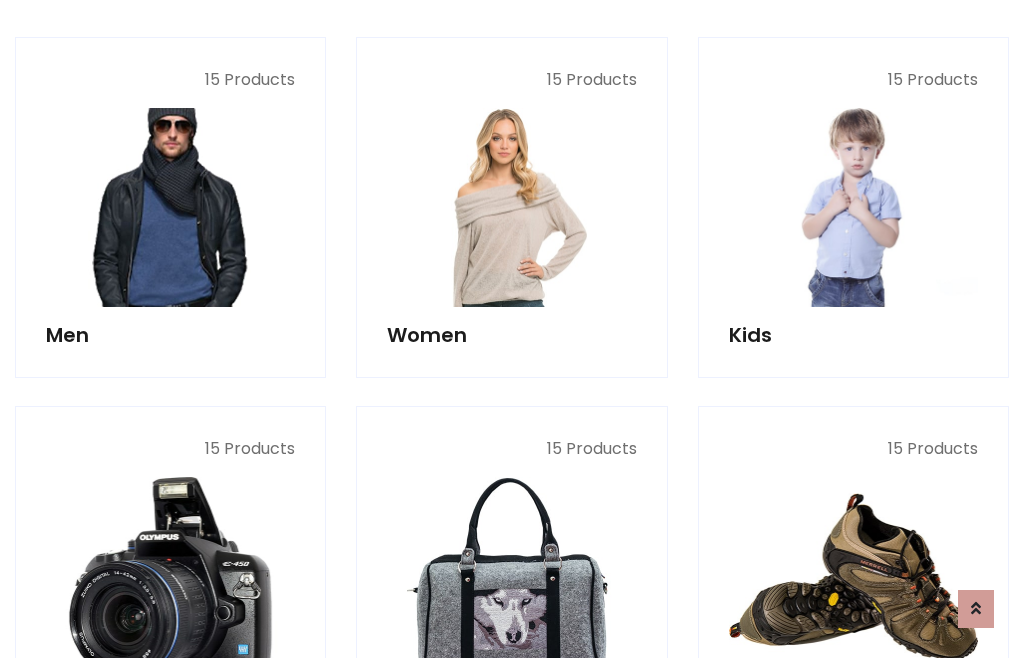 click at bounding box center [170, 207] 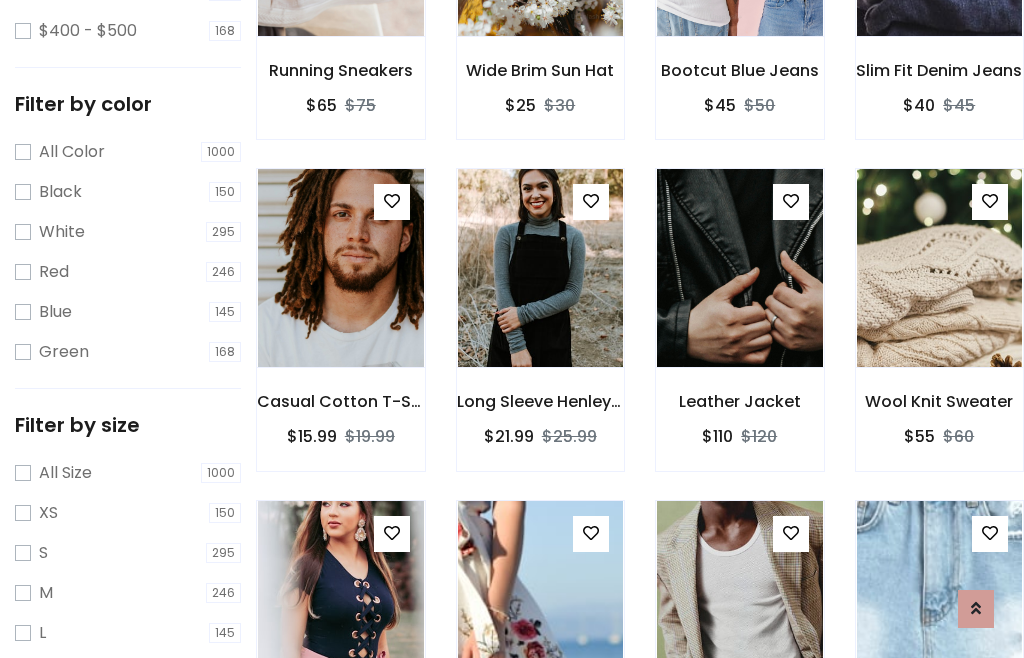 scroll, scrollTop: 807, scrollLeft: 0, axis: vertical 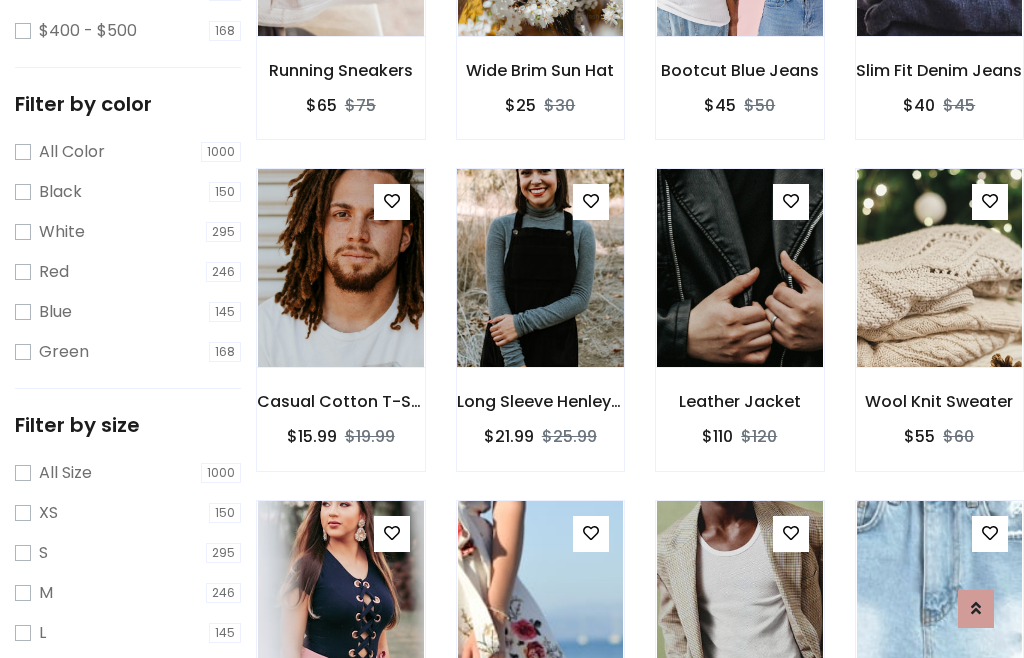 click at bounding box center (540, 268) 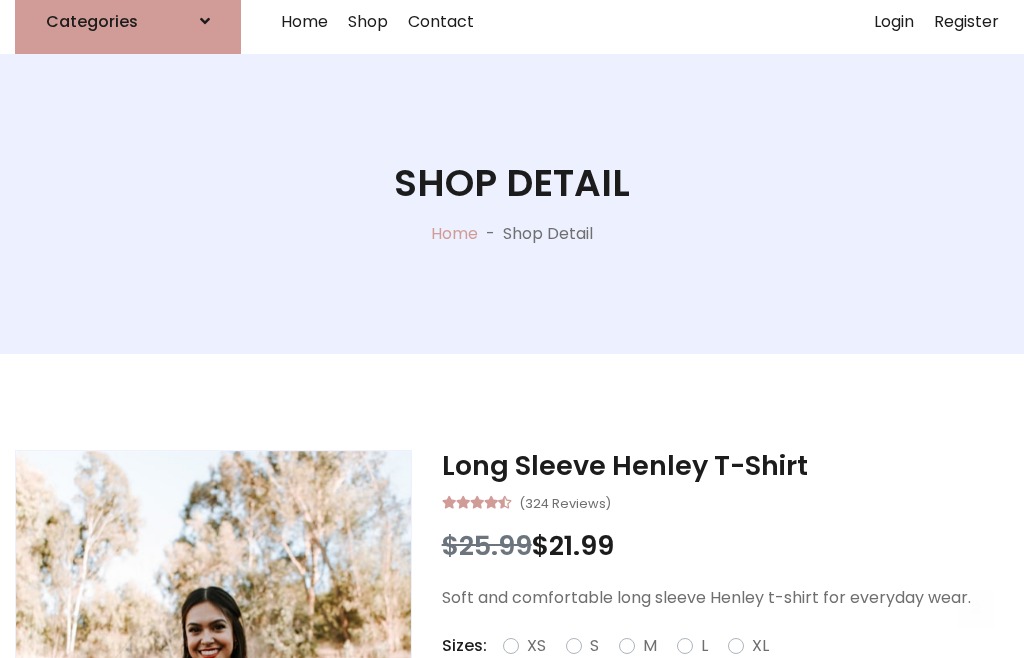 scroll, scrollTop: 128, scrollLeft: 0, axis: vertical 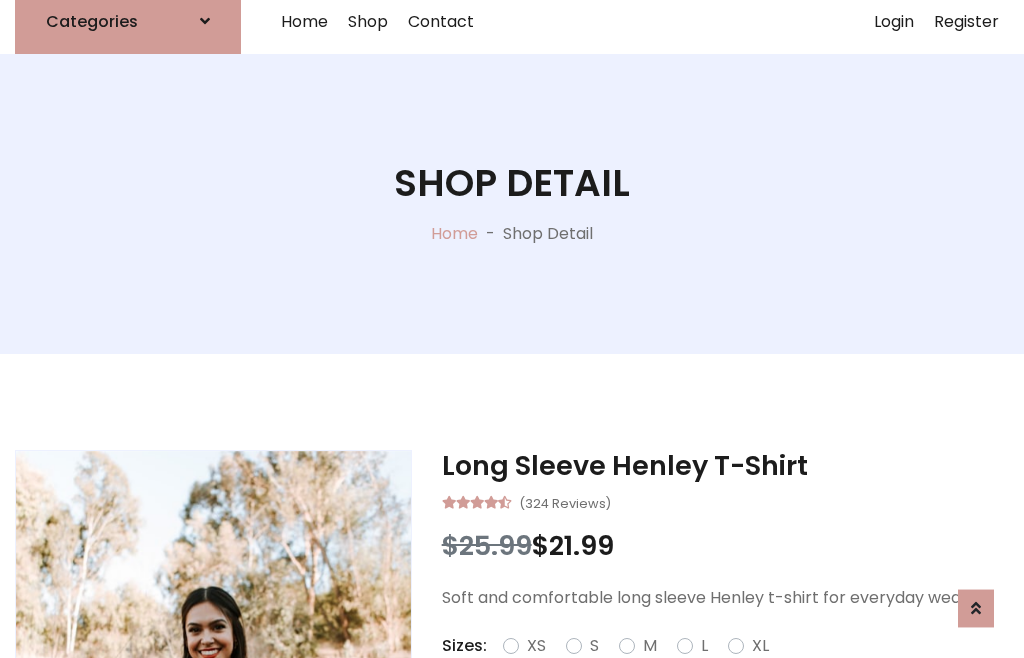 click on "Red" at bounding box center (732, 670) 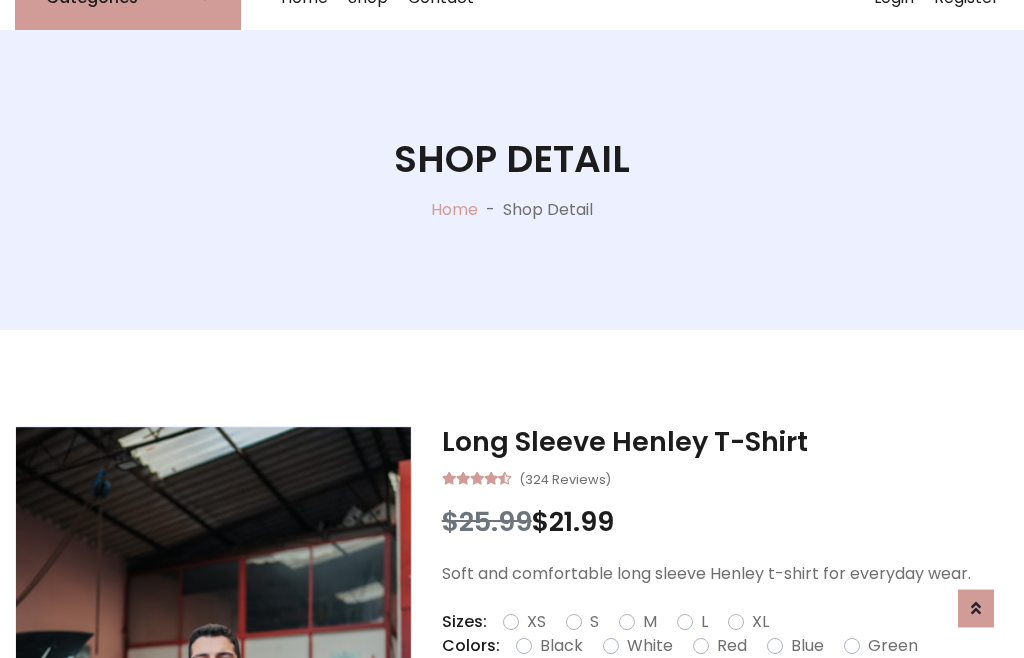 click on "Add To Cart" at bounding box center [663, 709] 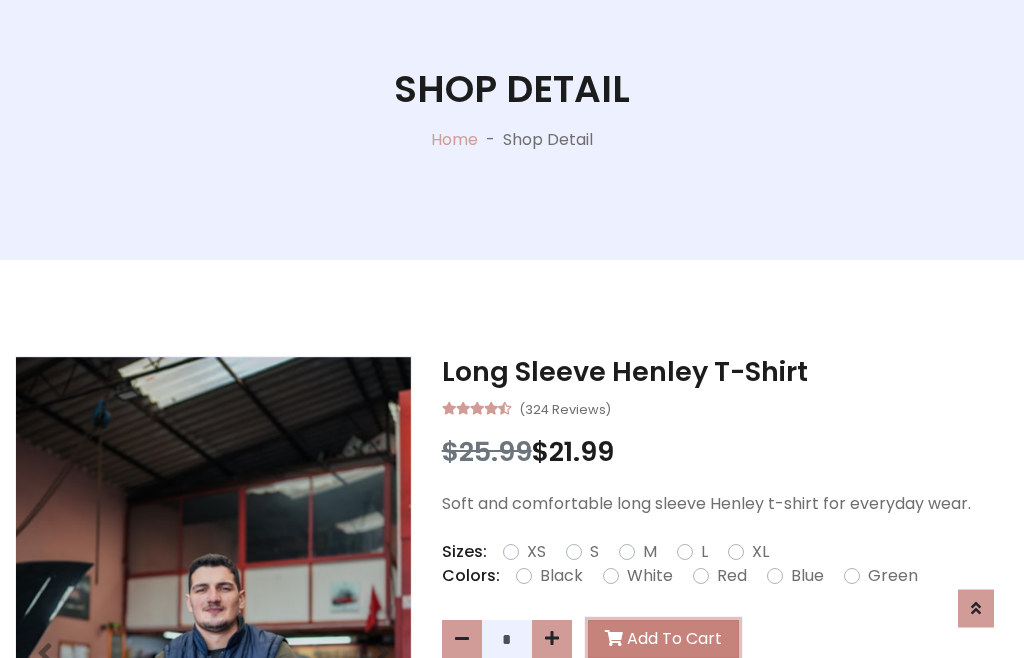 scroll, scrollTop: 0, scrollLeft: 0, axis: both 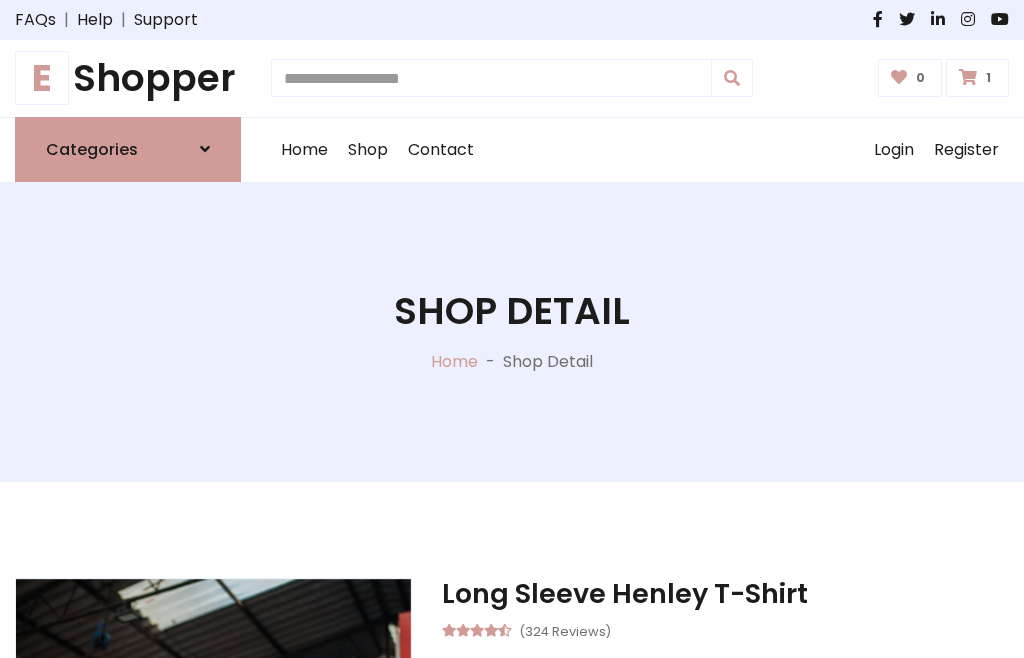 click at bounding box center [968, 77] 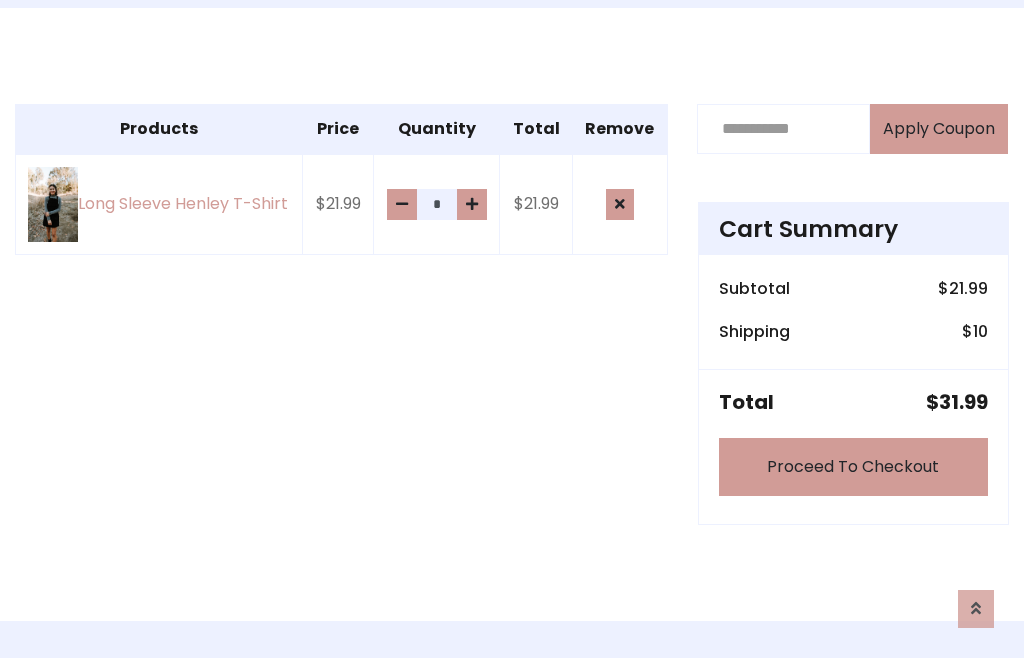 scroll, scrollTop: 474, scrollLeft: 0, axis: vertical 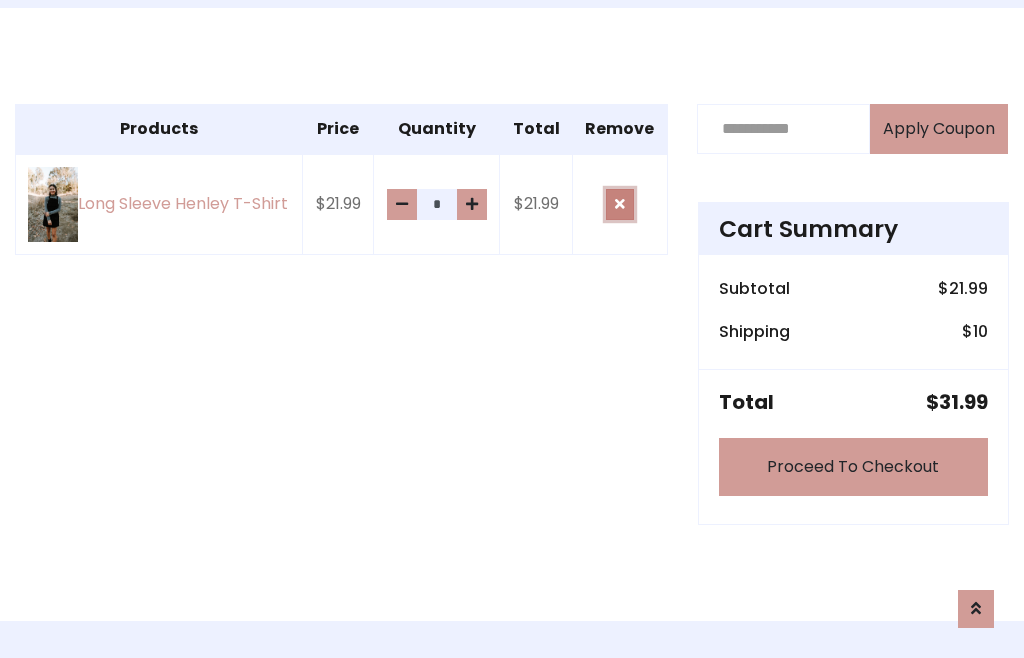 click at bounding box center [620, 204] 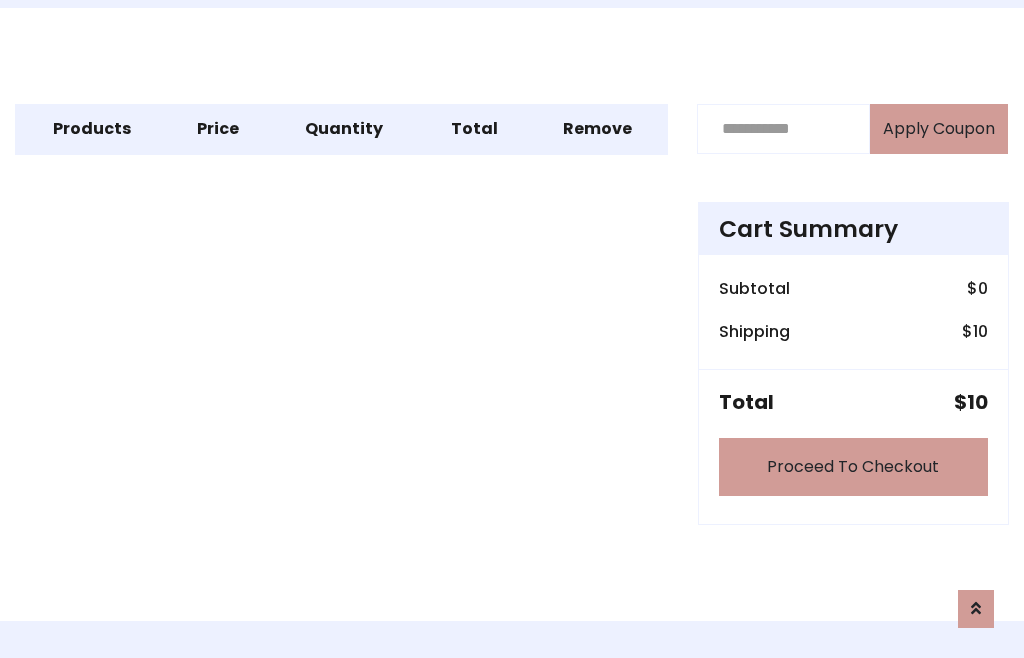 scroll, scrollTop: 247, scrollLeft: 0, axis: vertical 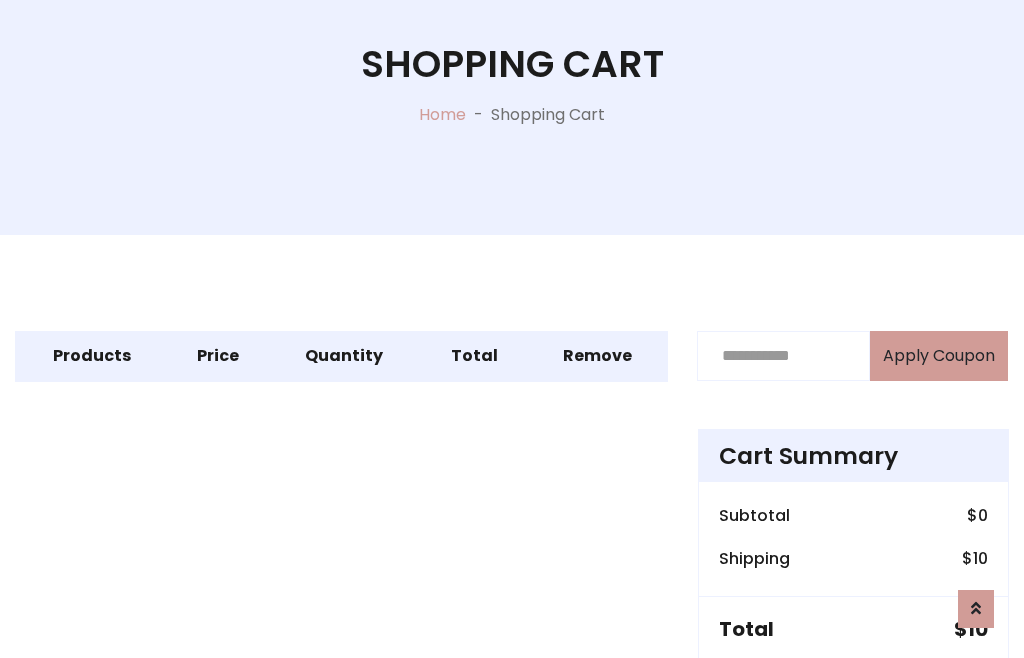 click on "Proceed To Checkout" at bounding box center [853, 694] 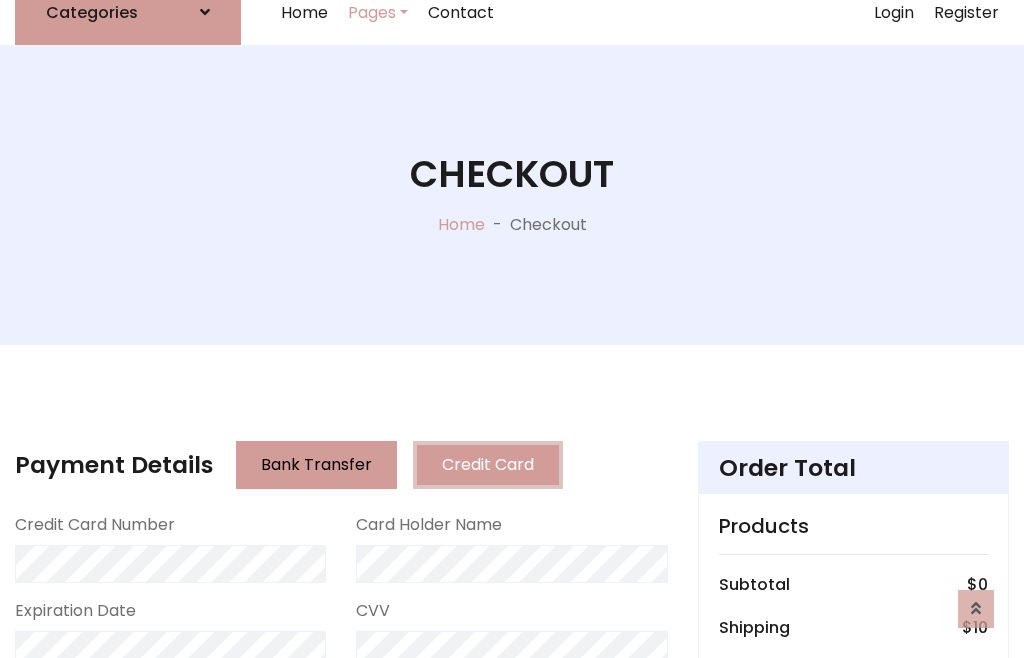 scroll, scrollTop: 137, scrollLeft: 0, axis: vertical 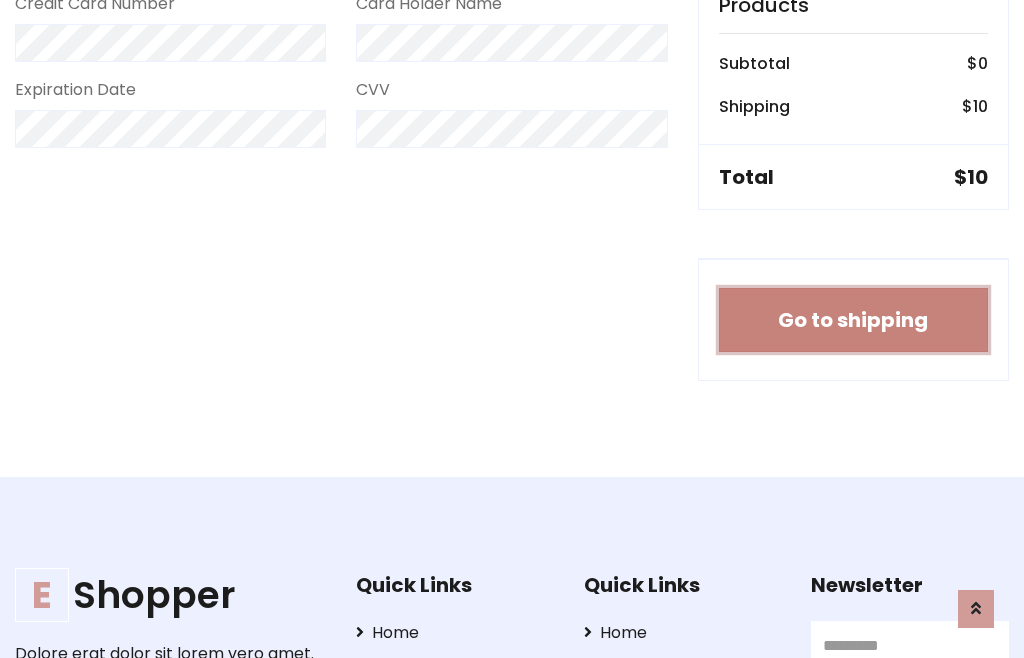click on "Go to shipping" at bounding box center [853, 320] 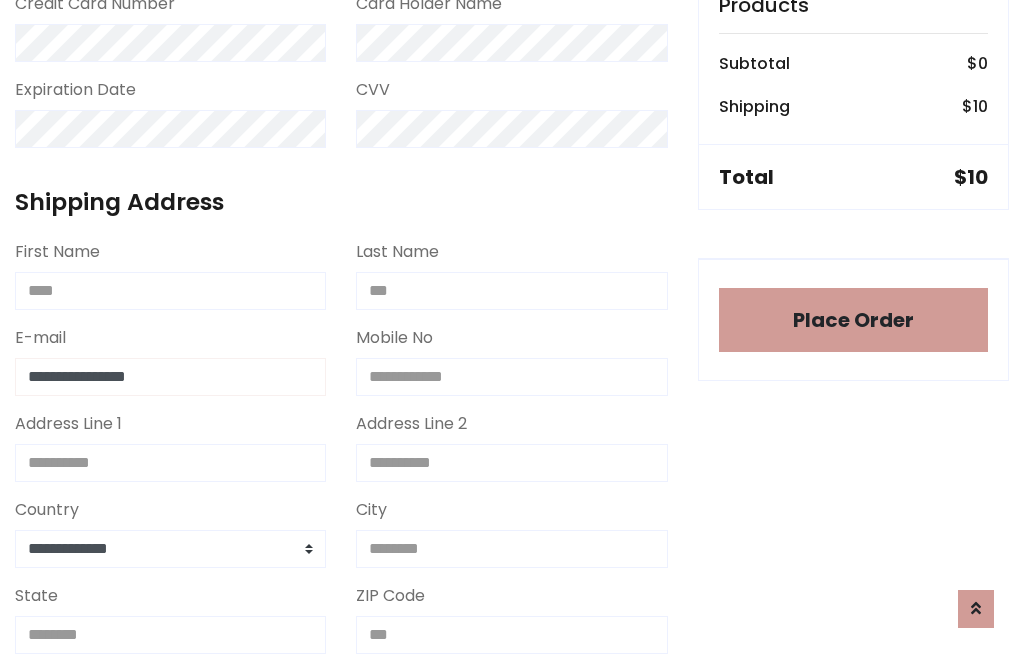 type on "**********" 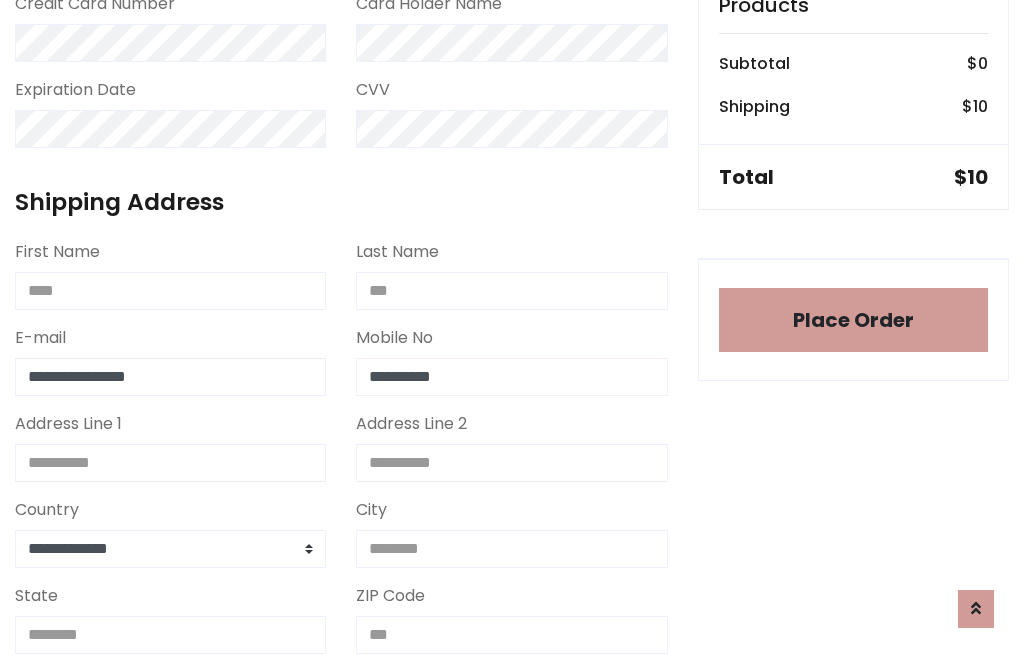 type on "**********" 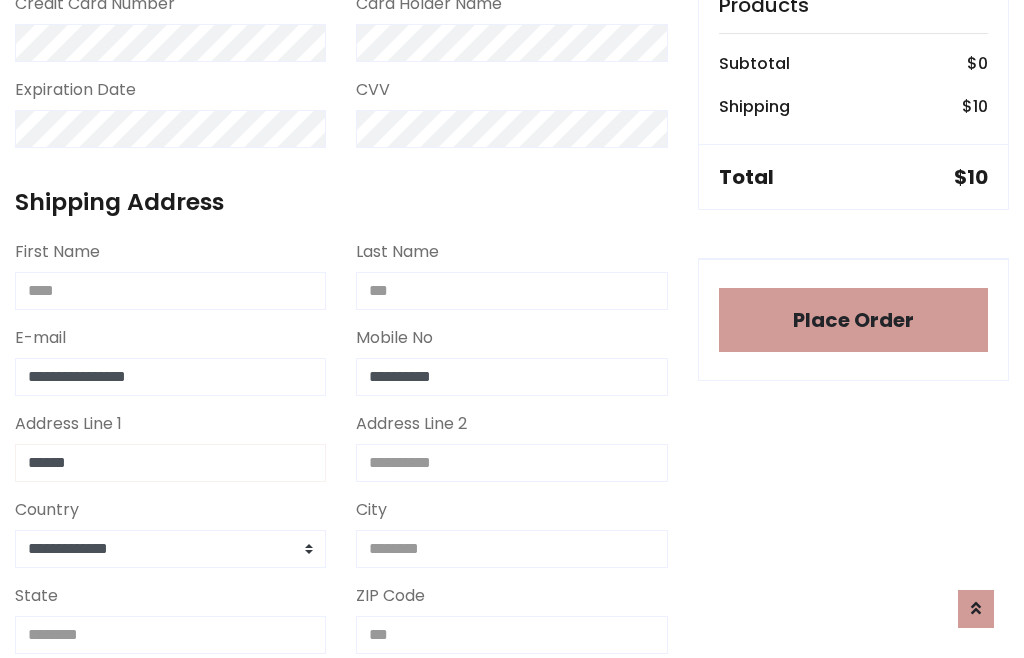 type on "******" 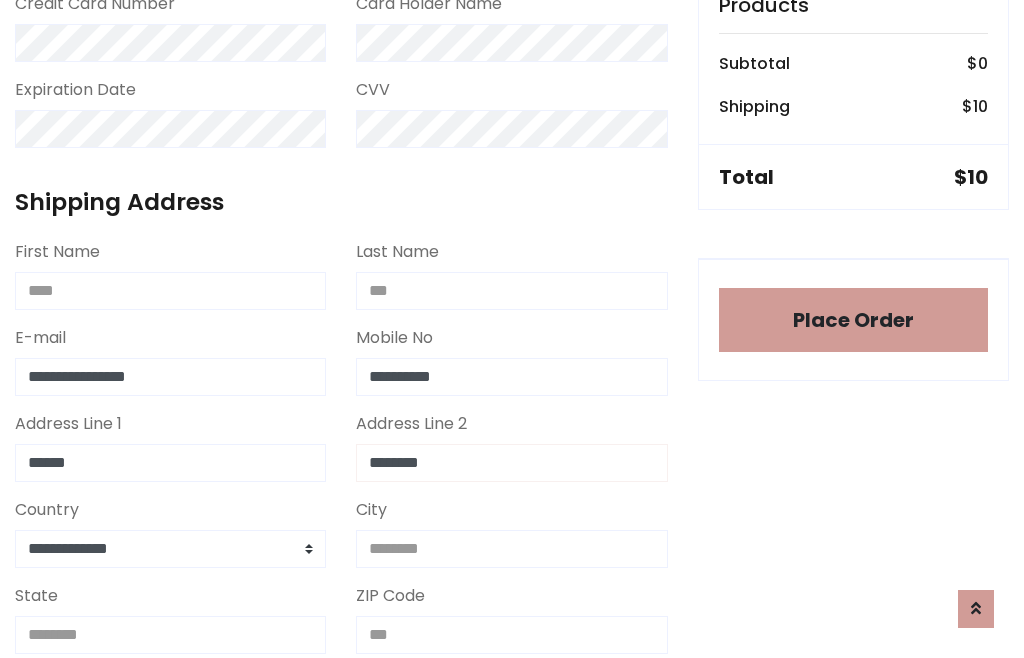 type on "********" 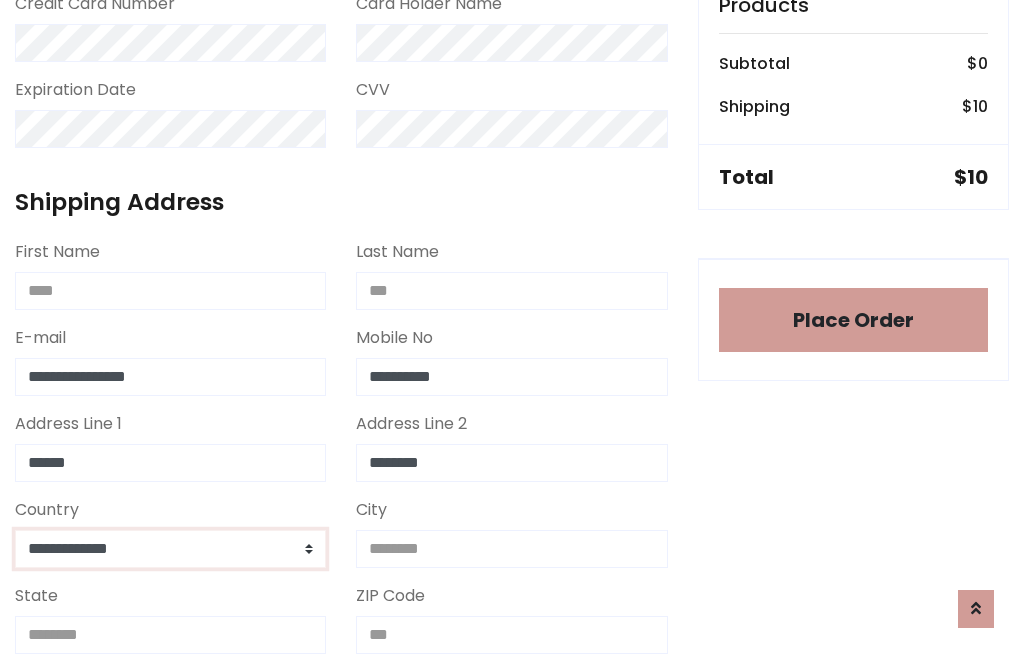 select on "*******" 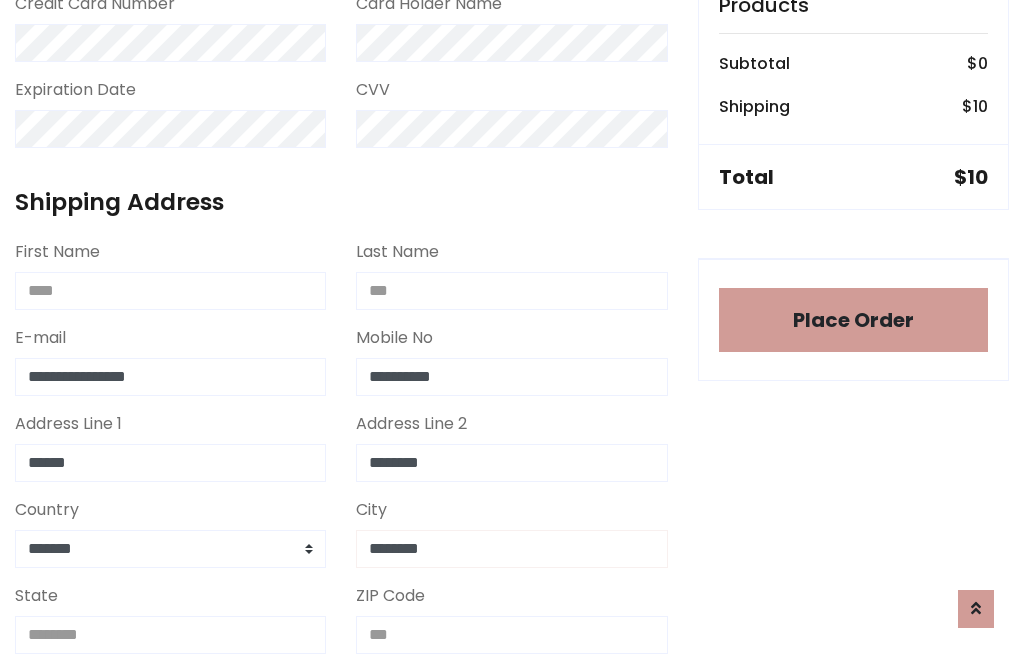type on "********" 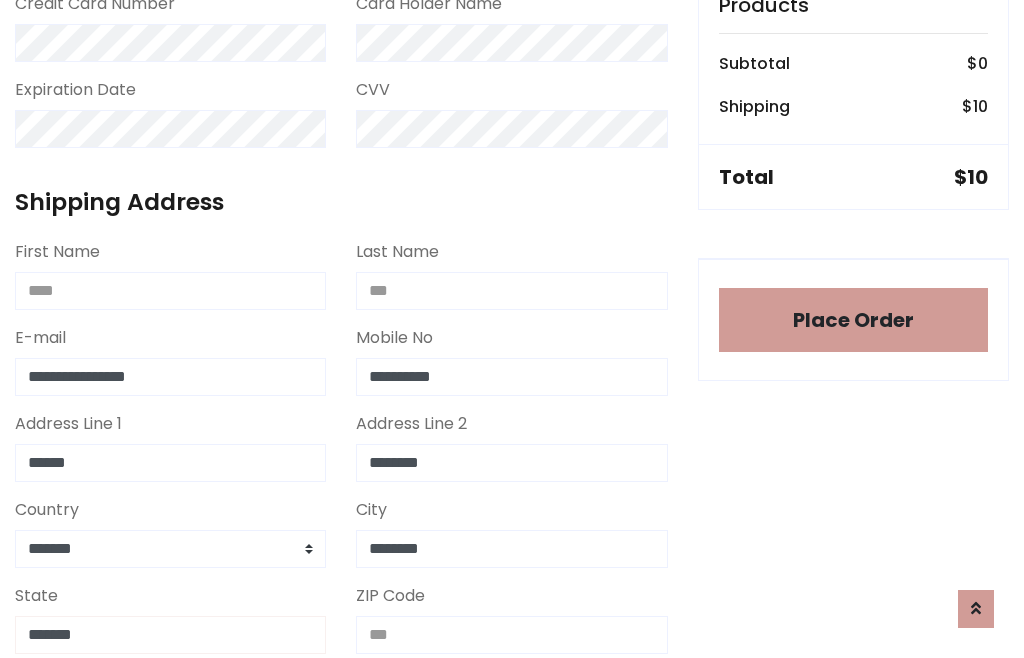 type on "*******" 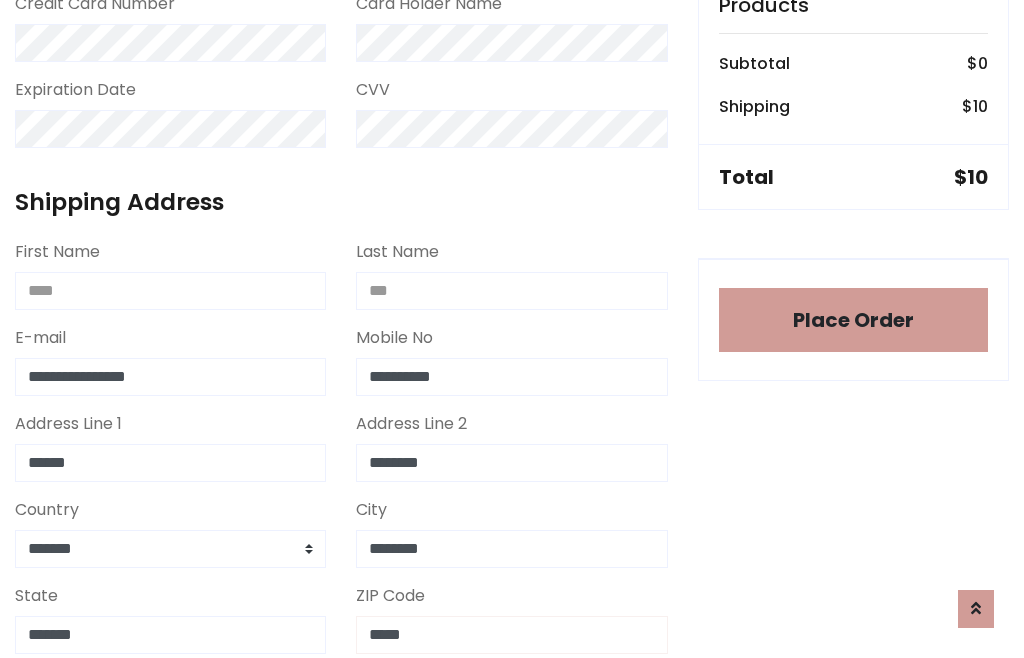 scroll, scrollTop: 403, scrollLeft: 0, axis: vertical 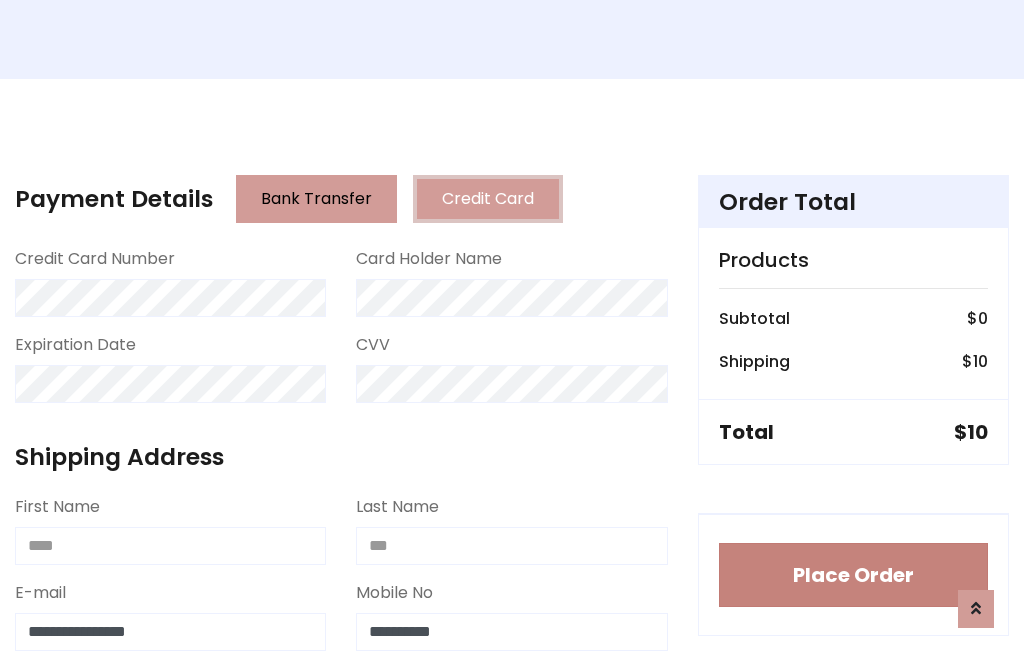 type on "*****" 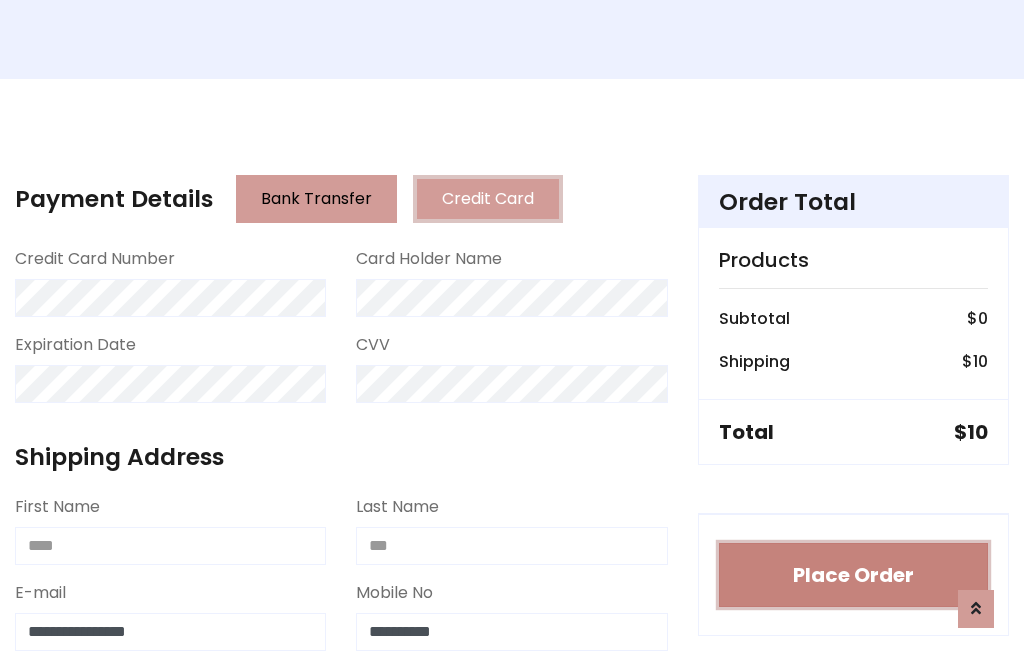 click on "Place Order" at bounding box center [853, 575] 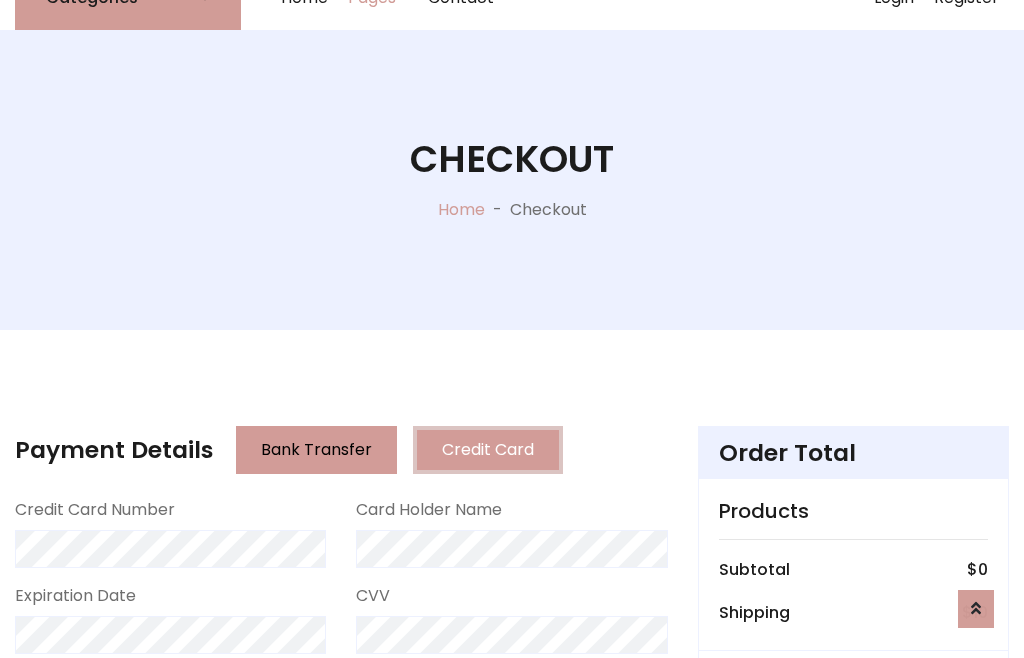 scroll, scrollTop: 0, scrollLeft: 0, axis: both 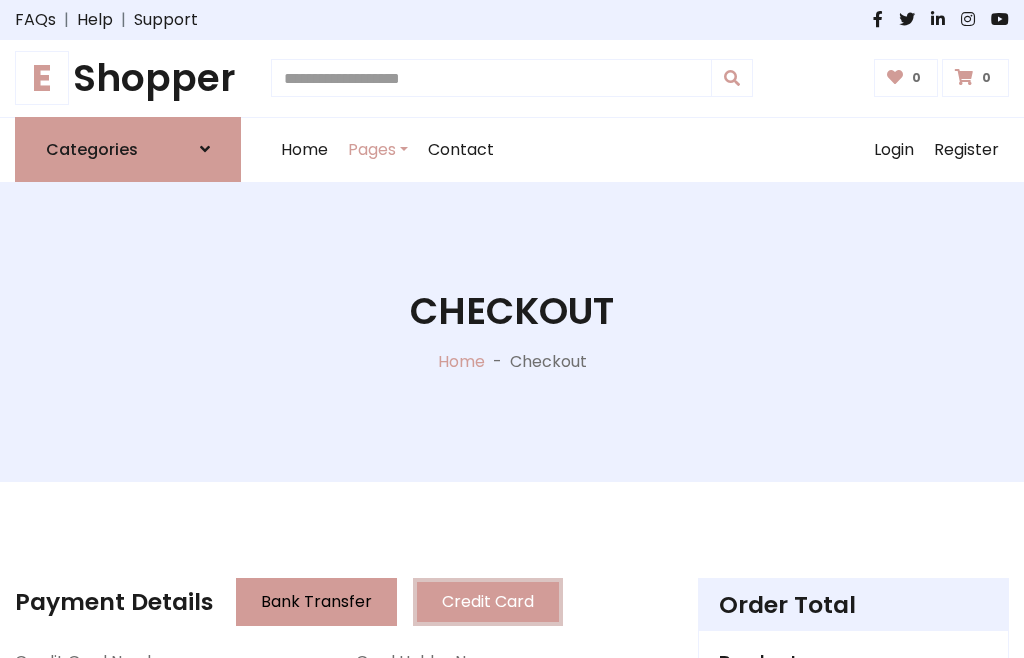click on "E Shopper" at bounding box center (128, 78) 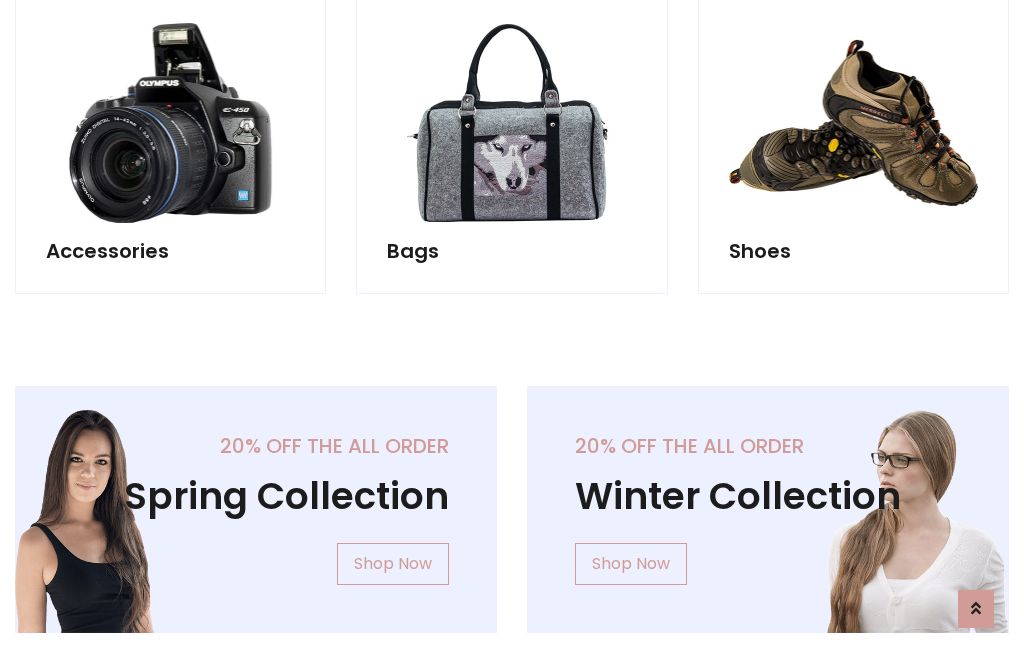 scroll, scrollTop: 770, scrollLeft: 0, axis: vertical 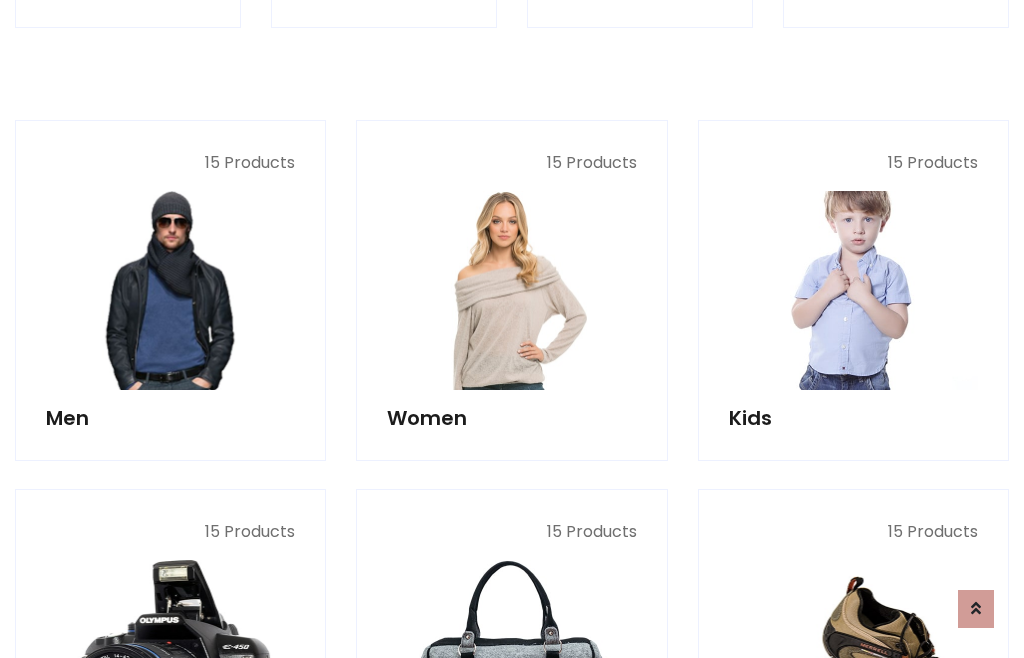 click at bounding box center [853, 290] 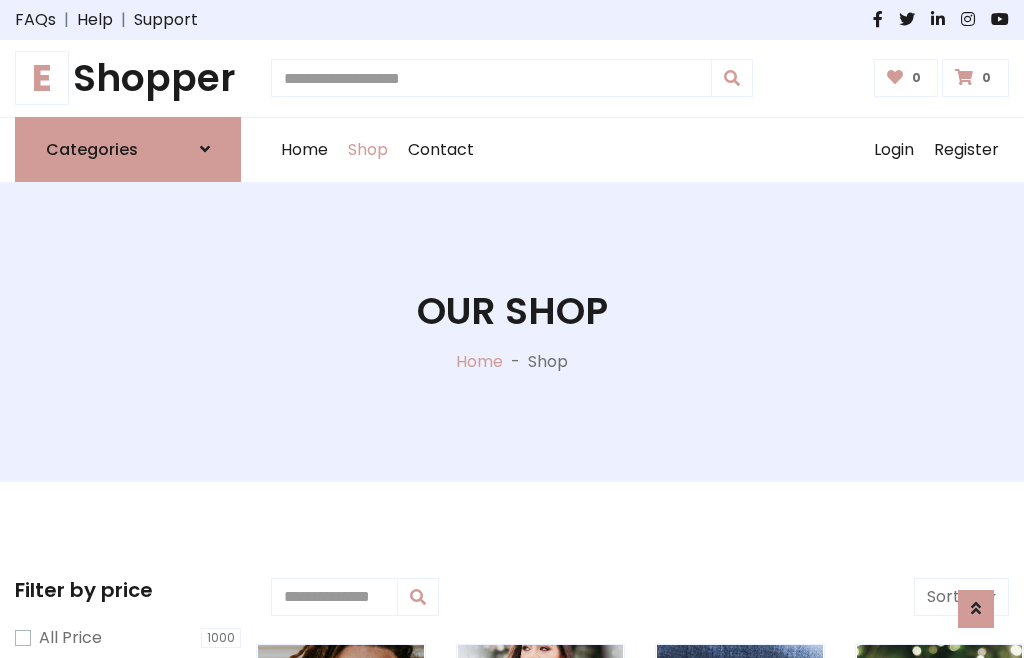 scroll, scrollTop: 549, scrollLeft: 0, axis: vertical 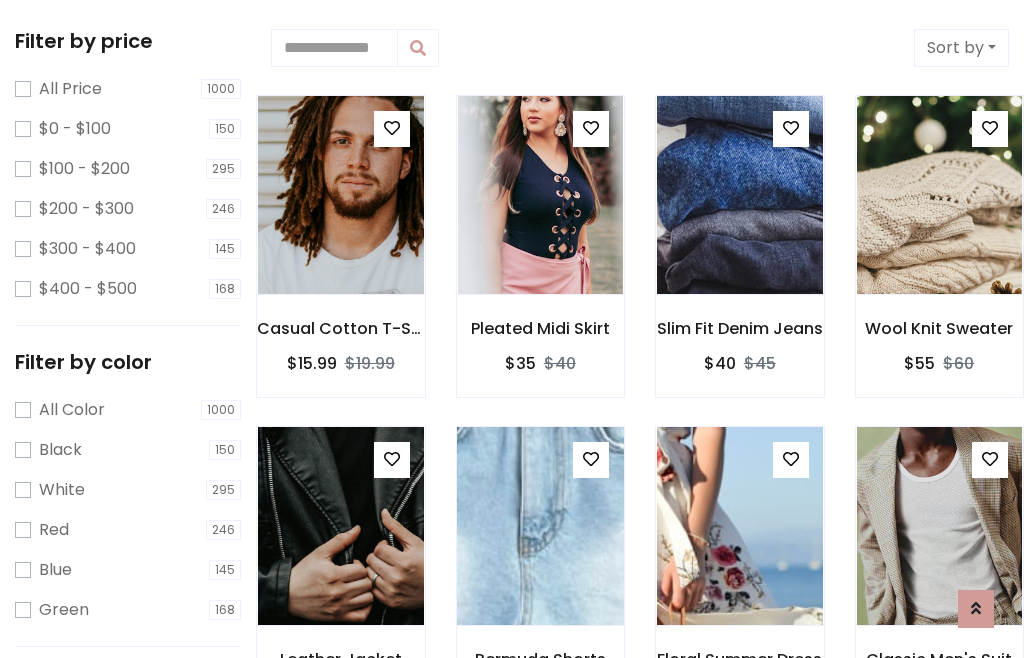 click at bounding box center (591, 459) 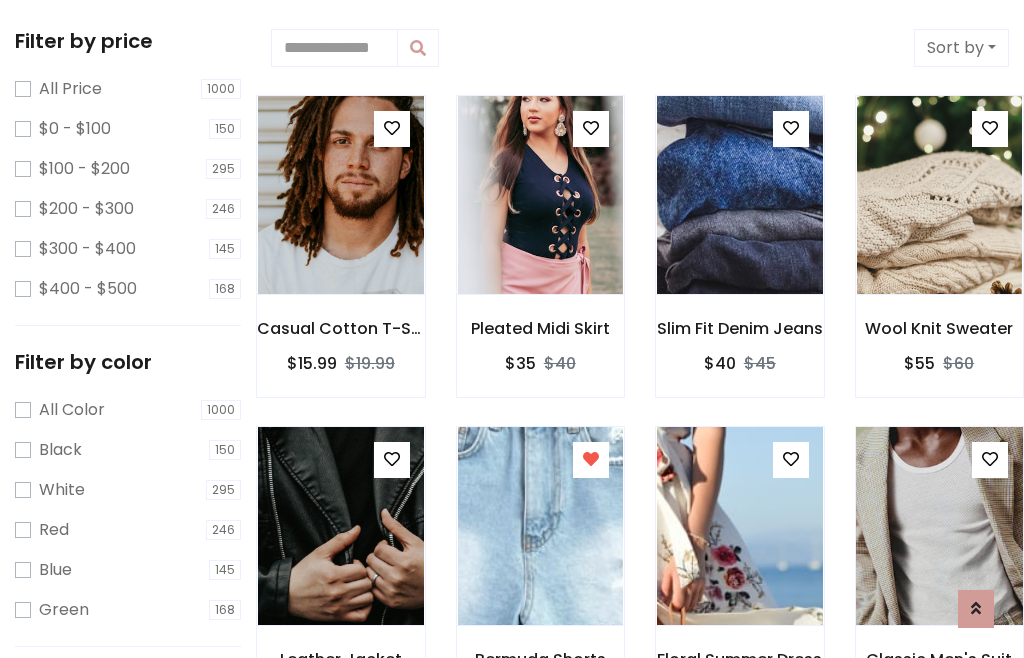 click at bounding box center (939, 526) 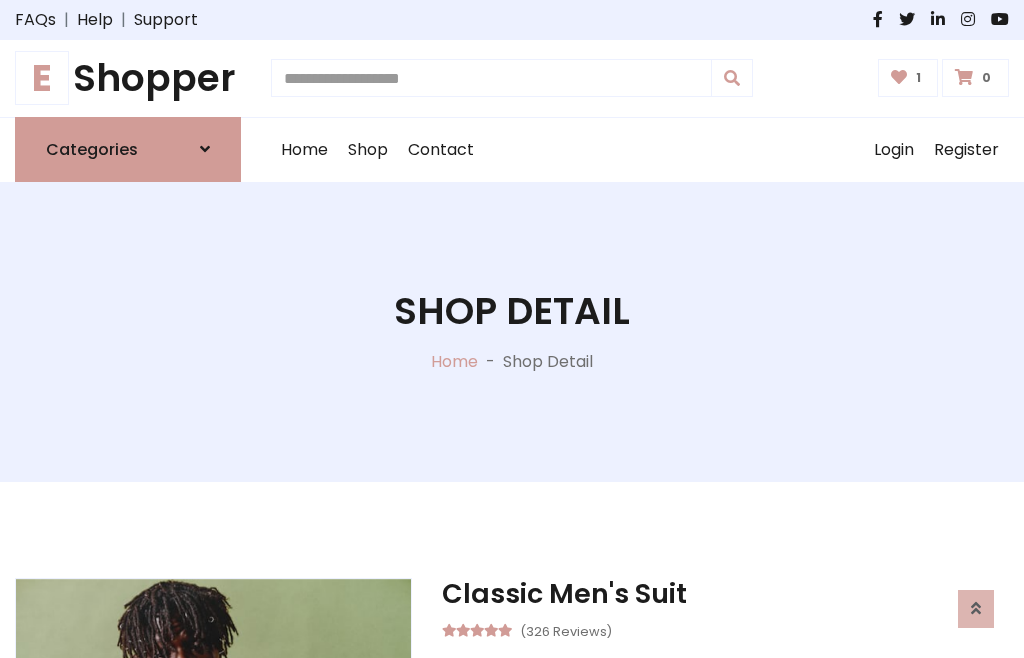 scroll, scrollTop: 262, scrollLeft: 0, axis: vertical 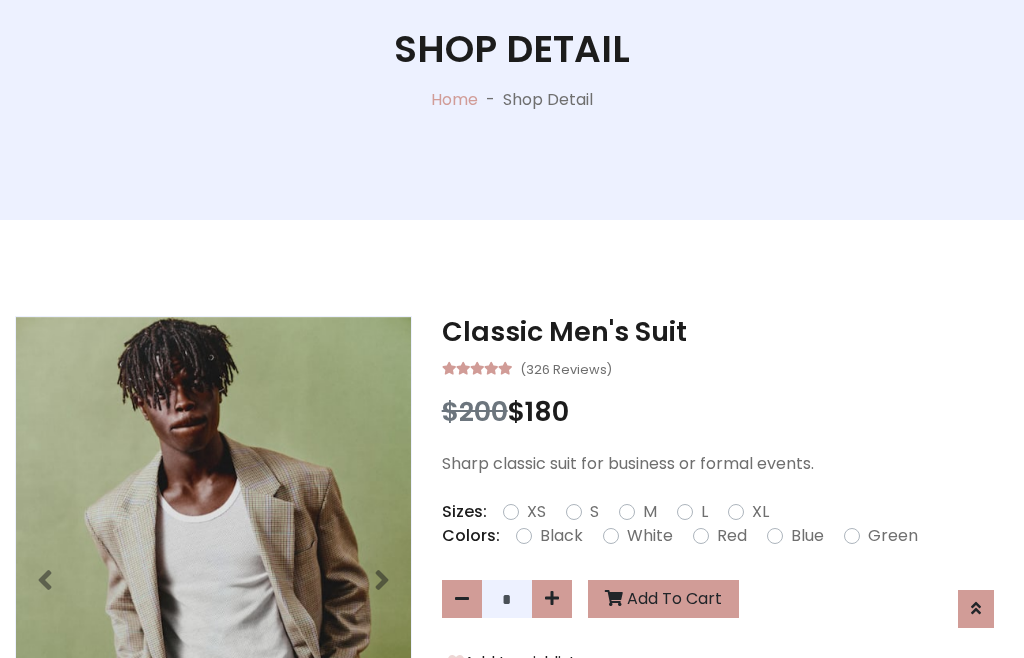 click on "XL" at bounding box center [760, 512] 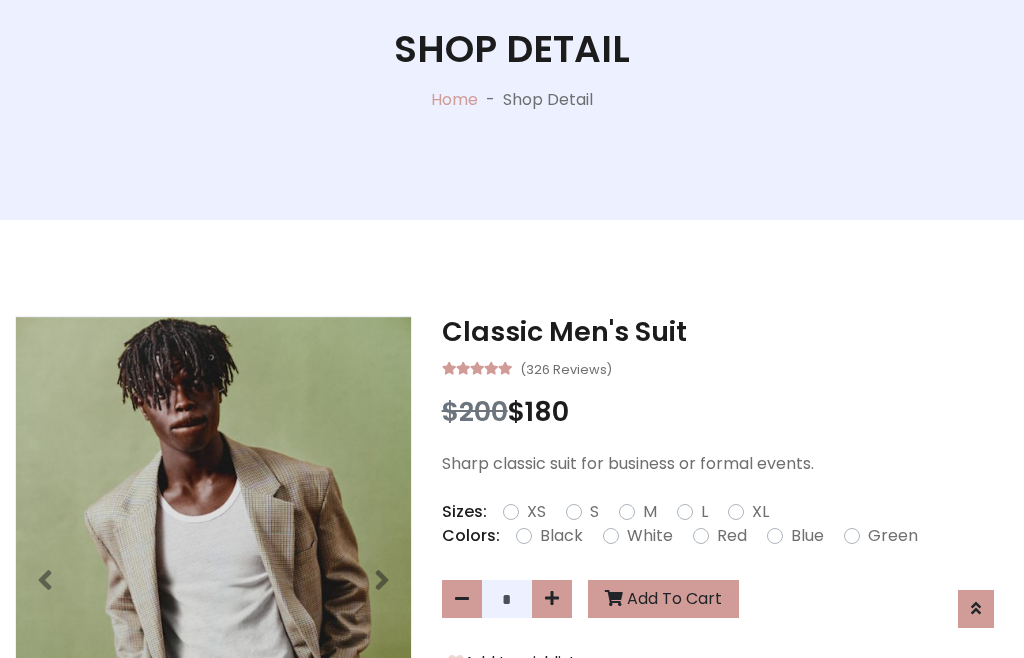click on "Black" at bounding box center [561, 536] 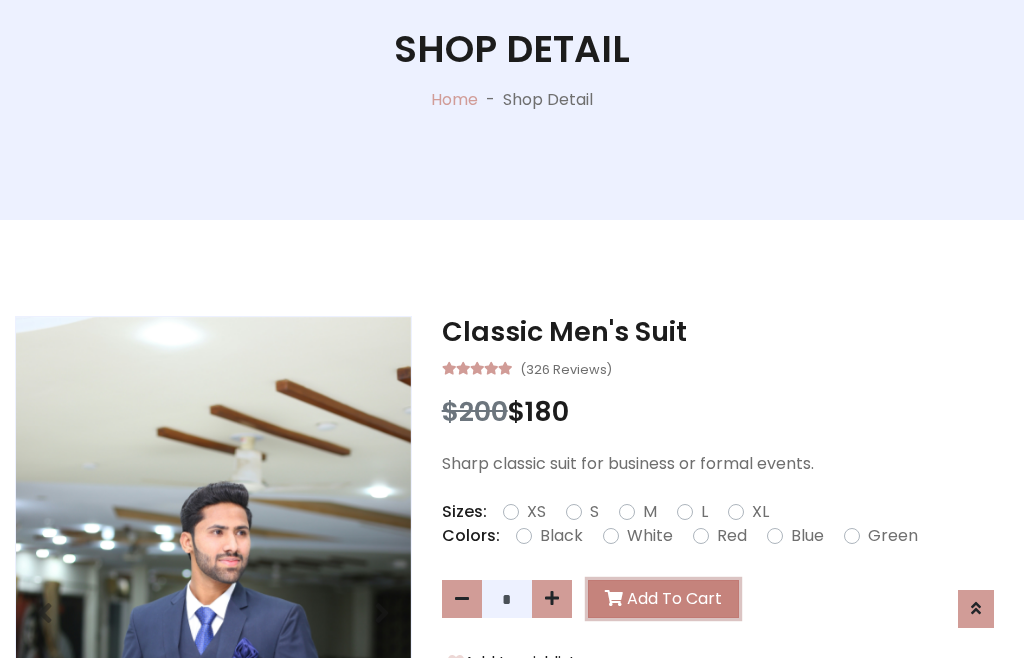 click on "Add To Cart" at bounding box center (663, 599) 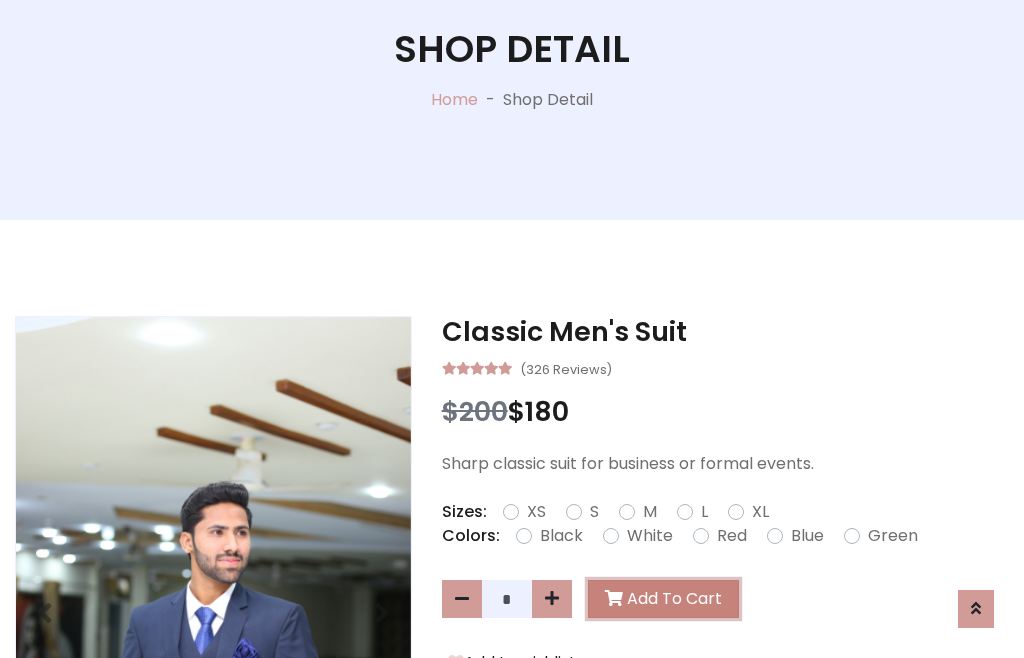 scroll, scrollTop: 0, scrollLeft: 0, axis: both 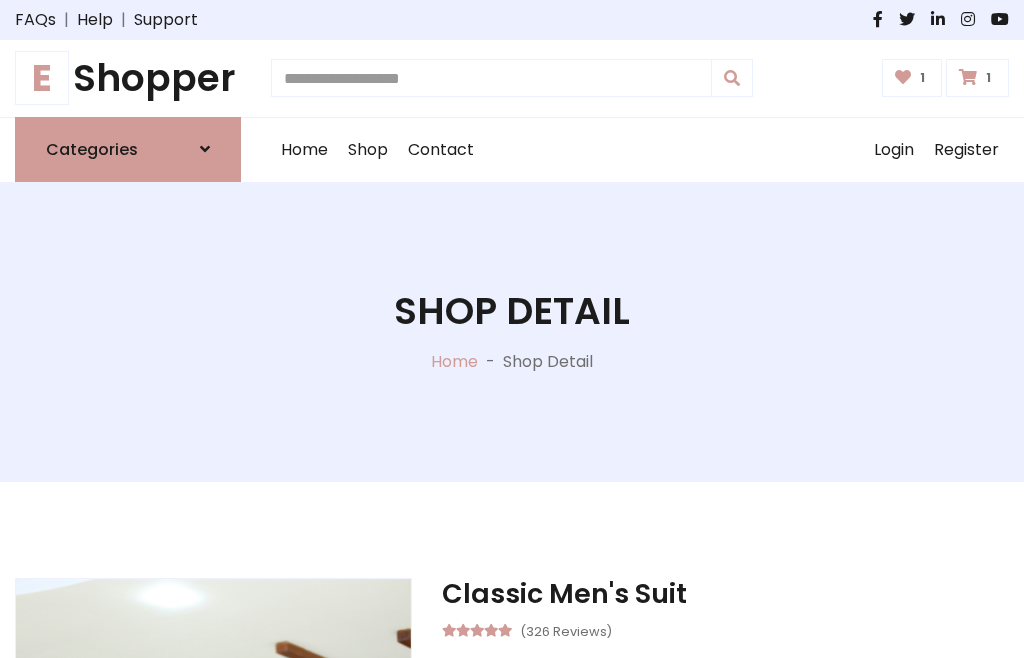 click at bounding box center [968, 77] 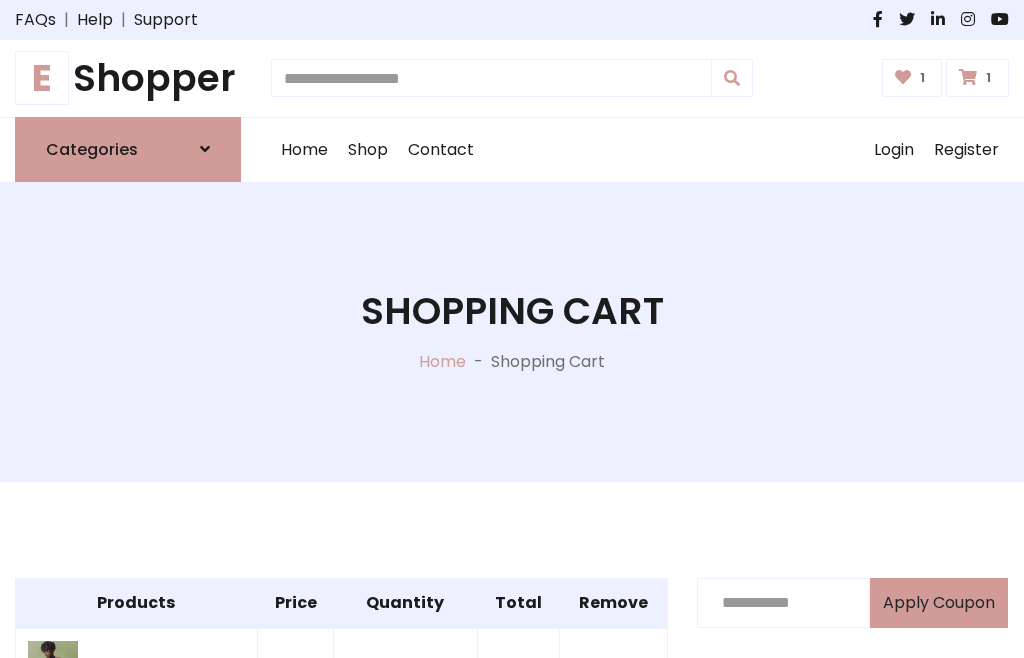 scroll, scrollTop: 570, scrollLeft: 0, axis: vertical 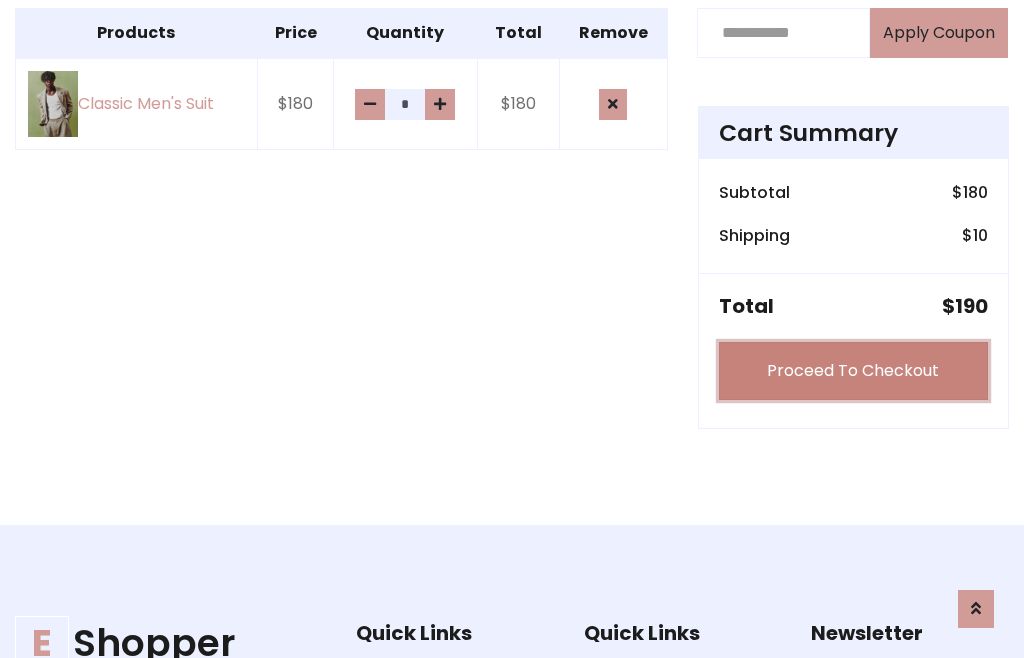 click on "Proceed To Checkout" at bounding box center [853, 371] 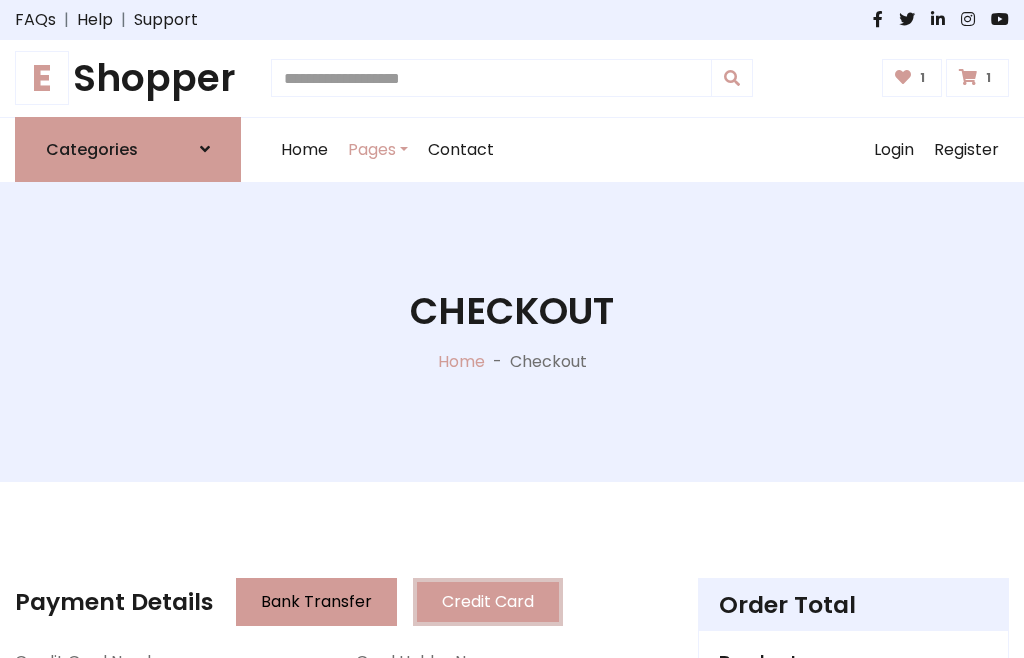 scroll, scrollTop: 201, scrollLeft: 0, axis: vertical 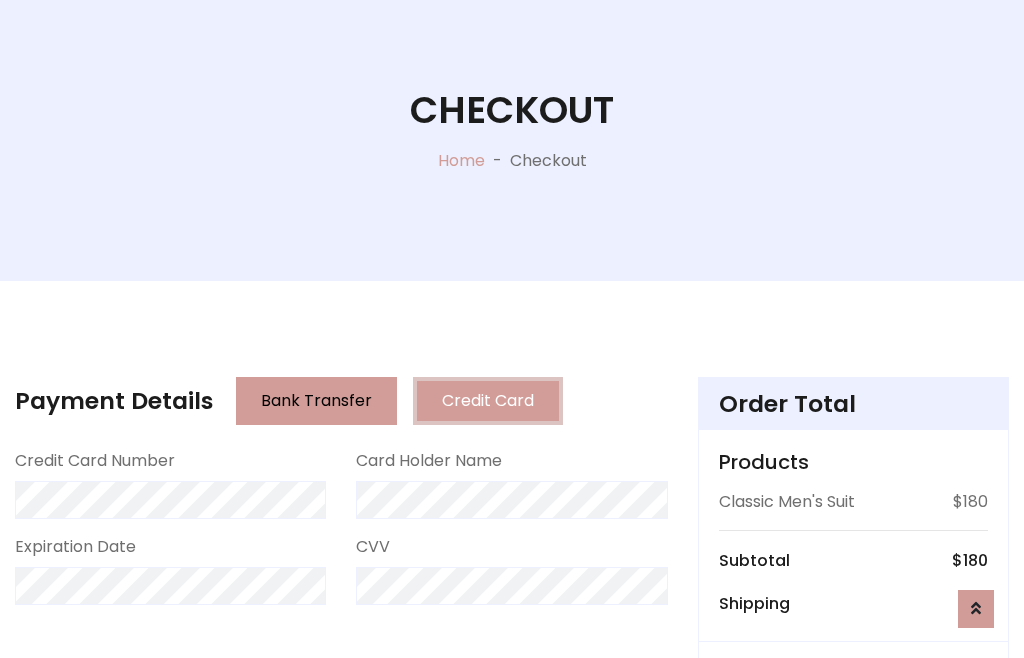 click on "Go to shipping" at bounding box center [853, 817] 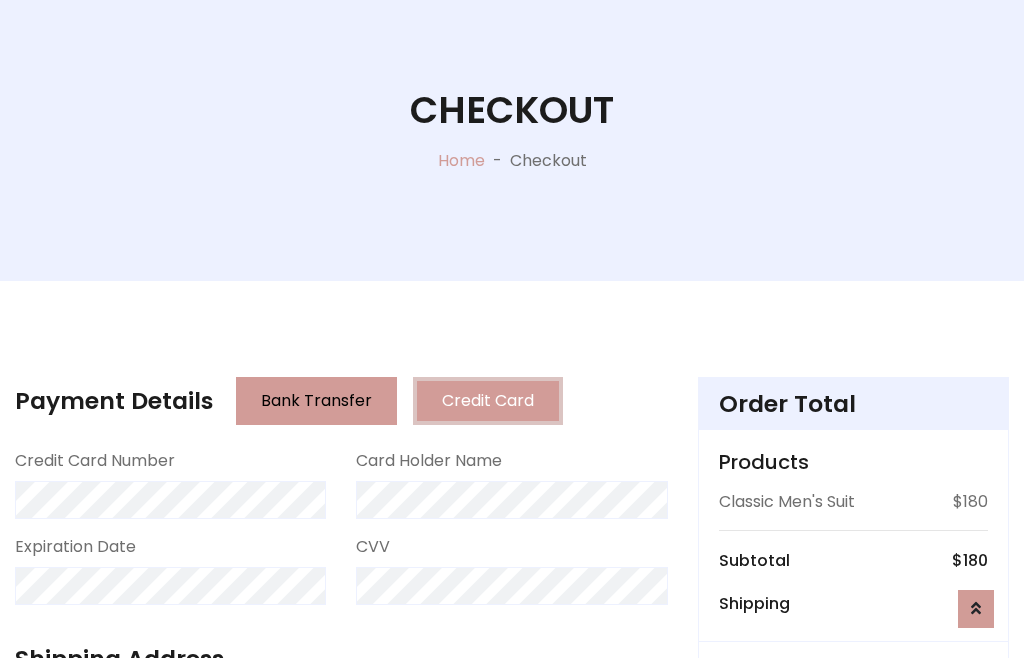scroll, scrollTop: 392, scrollLeft: 0, axis: vertical 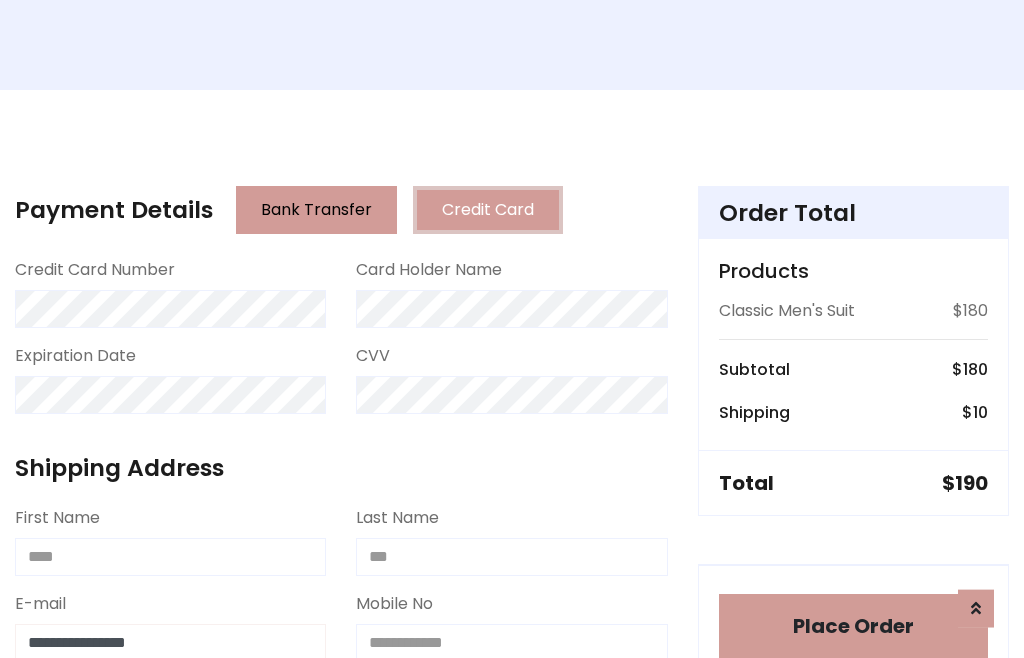 type on "**********" 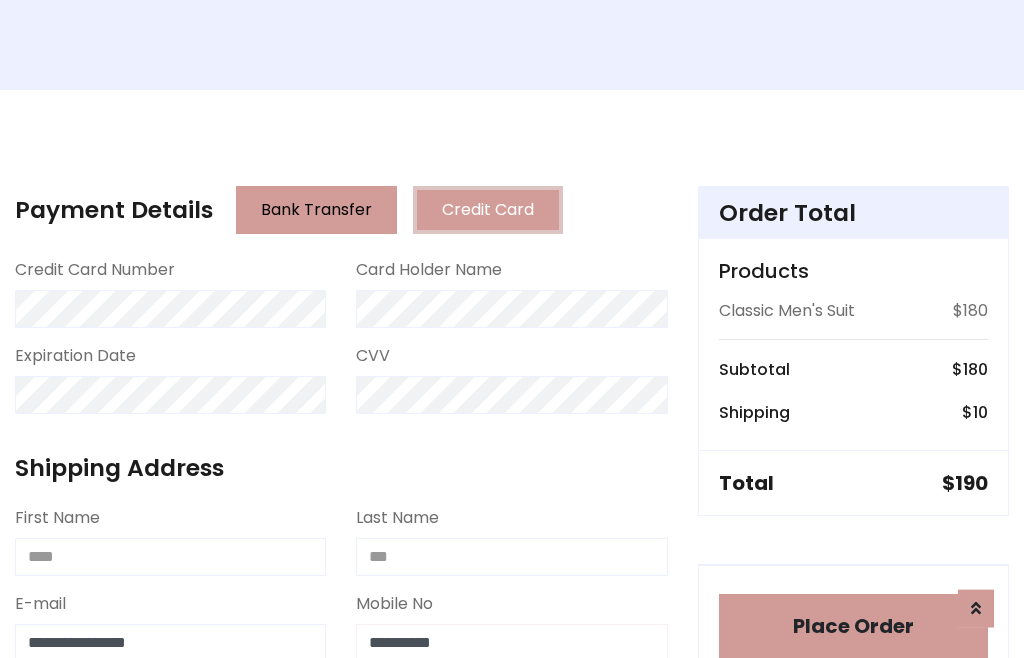 scroll, scrollTop: 573, scrollLeft: 0, axis: vertical 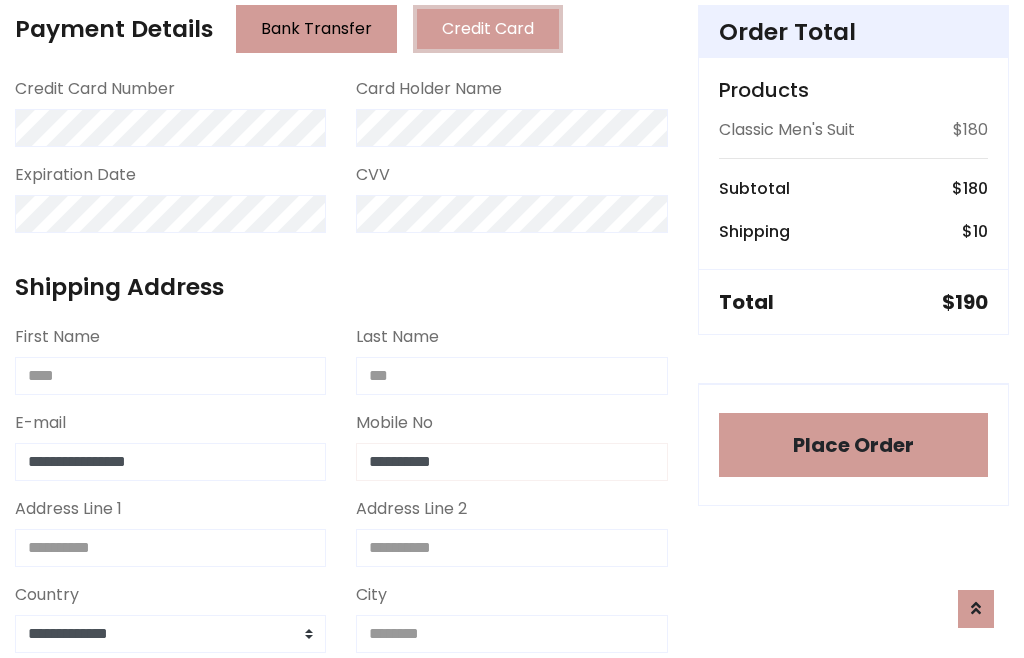 type on "**********" 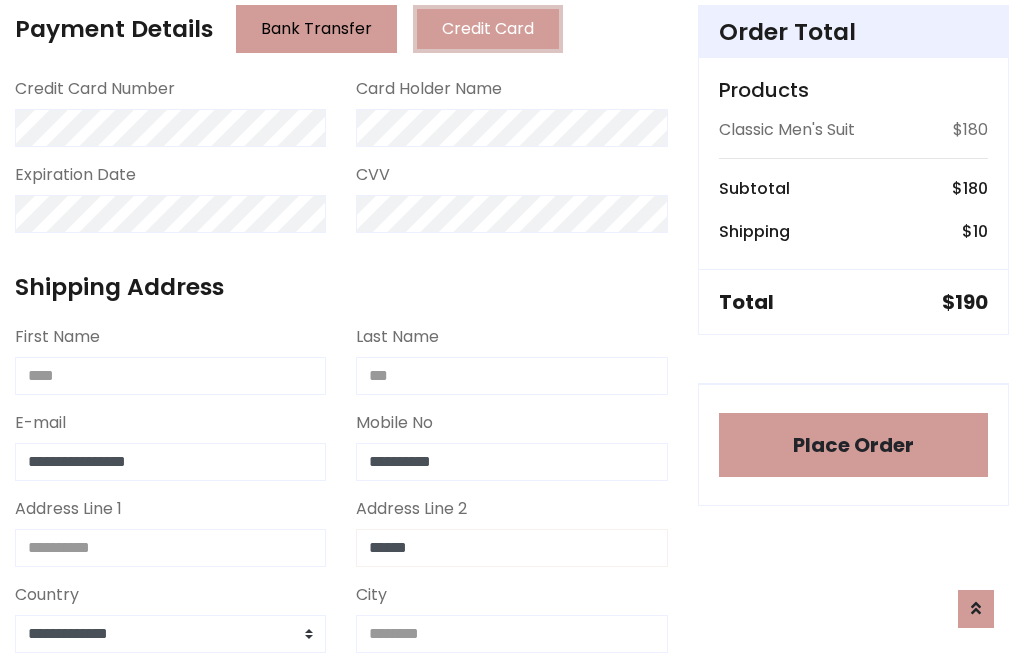 type on "******" 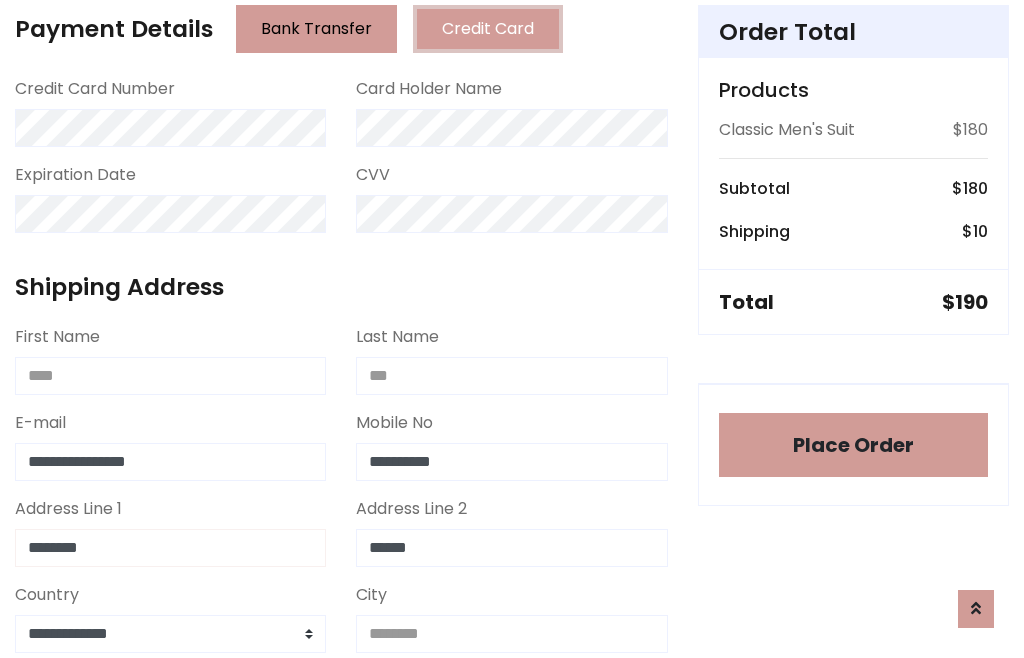 type on "********" 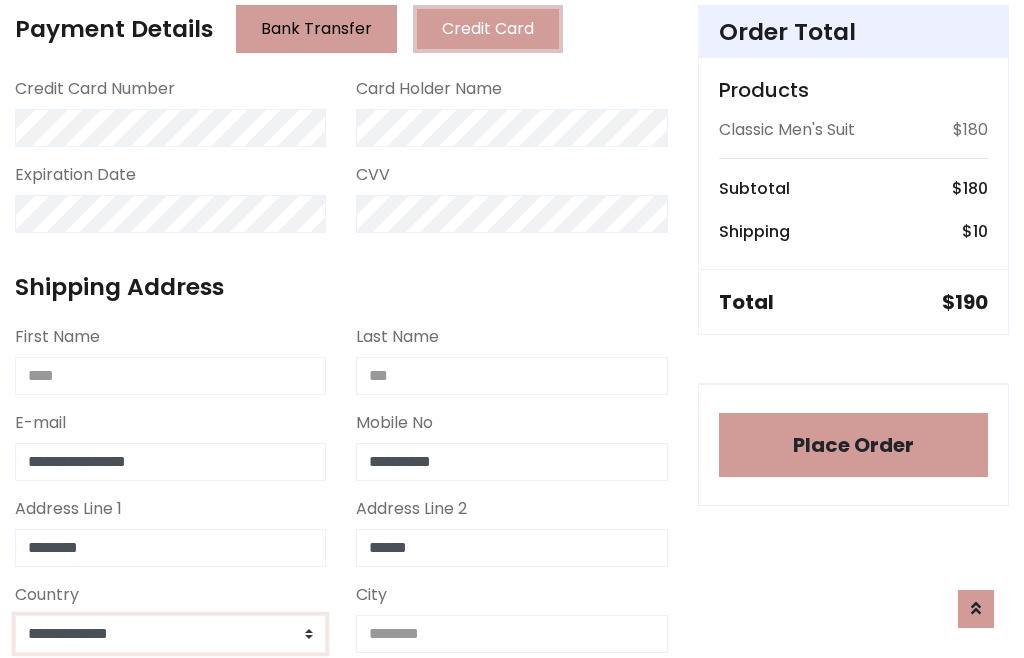 select on "*******" 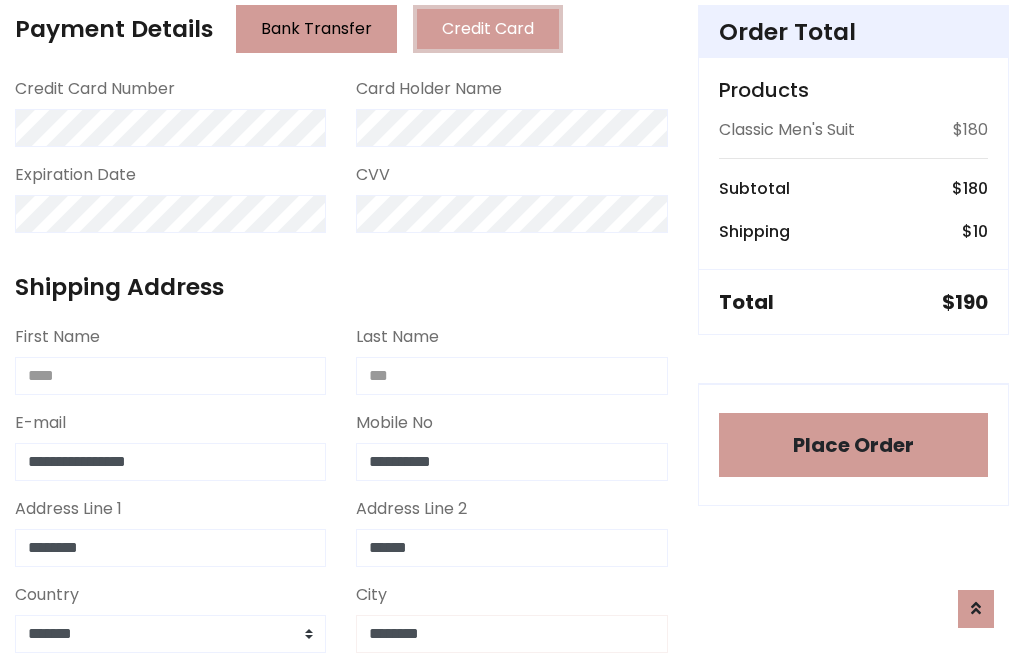 type on "********" 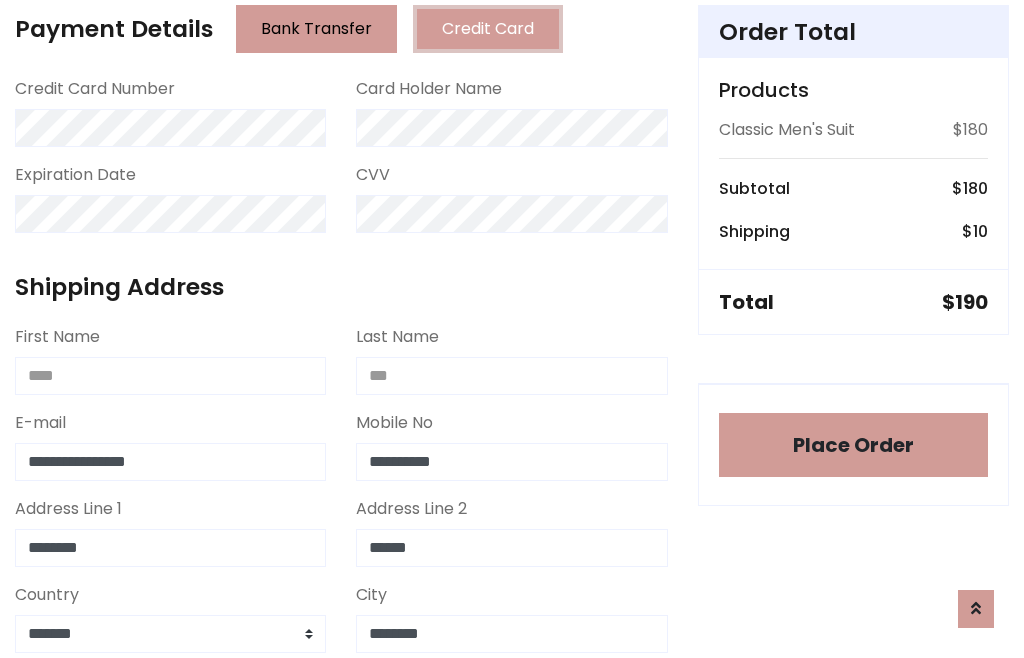 scroll, scrollTop: 654, scrollLeft: 0, axis: vertical 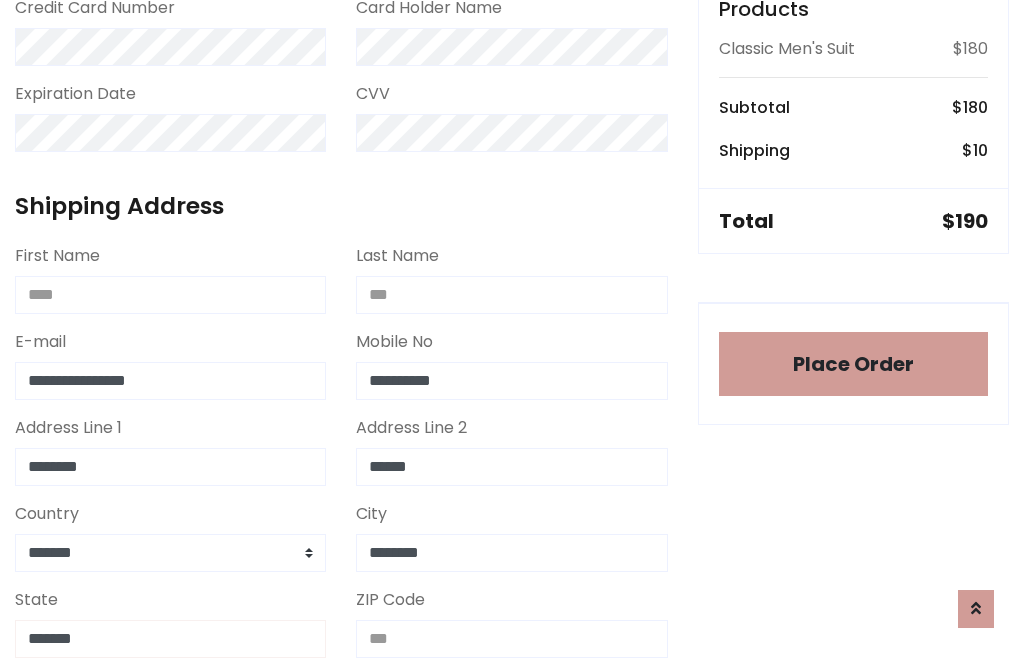 type on "*******" 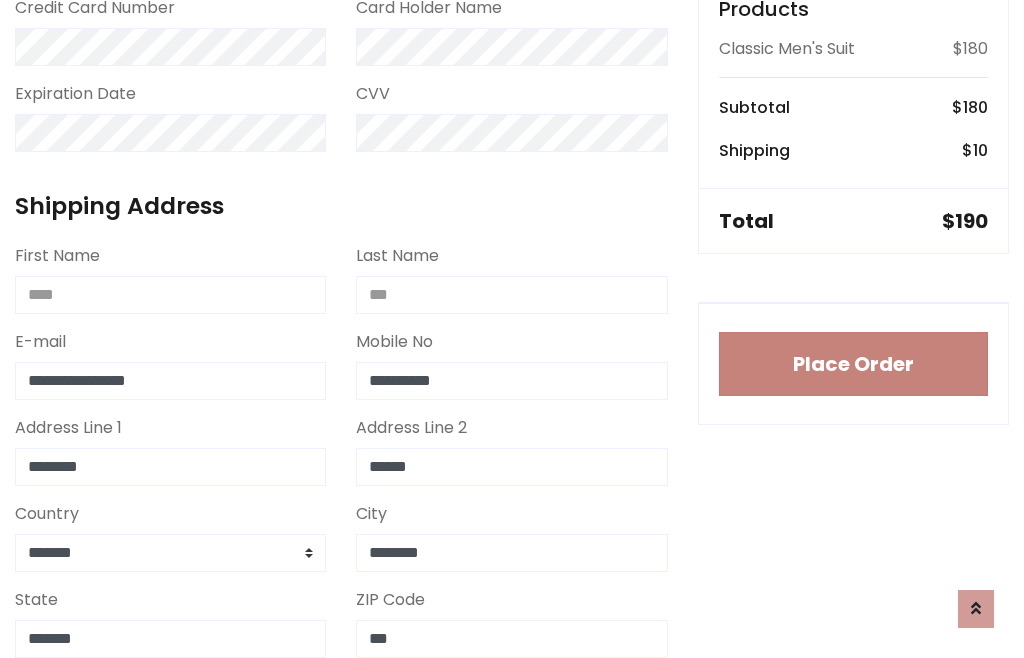 type on "***" 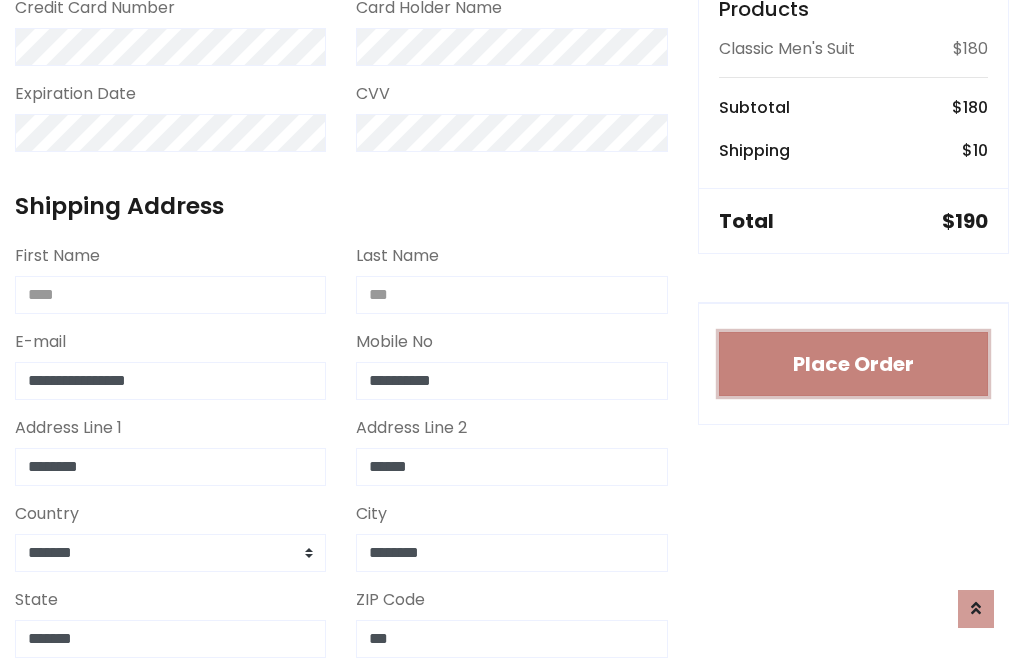 click on "Place Order" at bounding box center [853, 364] 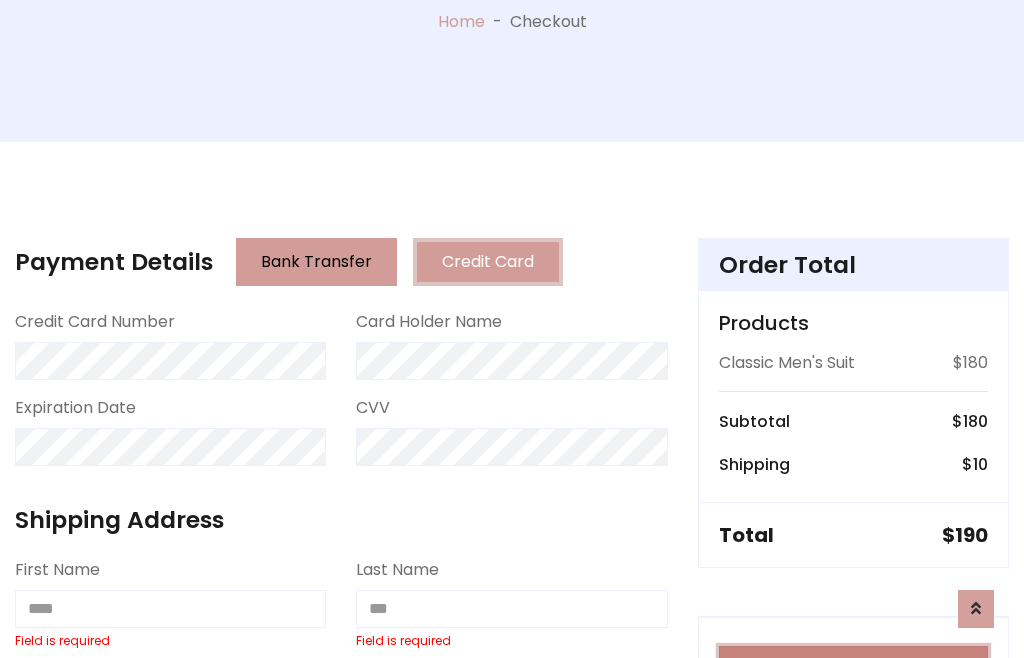 scroll, scrollTop: 0, scrollLeft: 0, axis: both 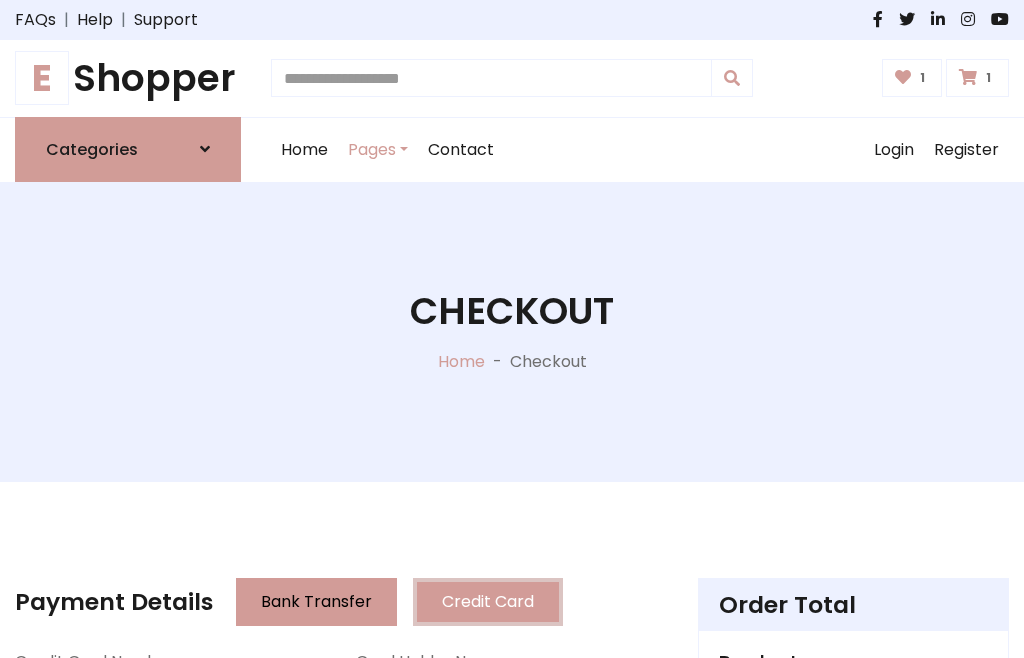 click on "E" at bounding box center [42, 78] 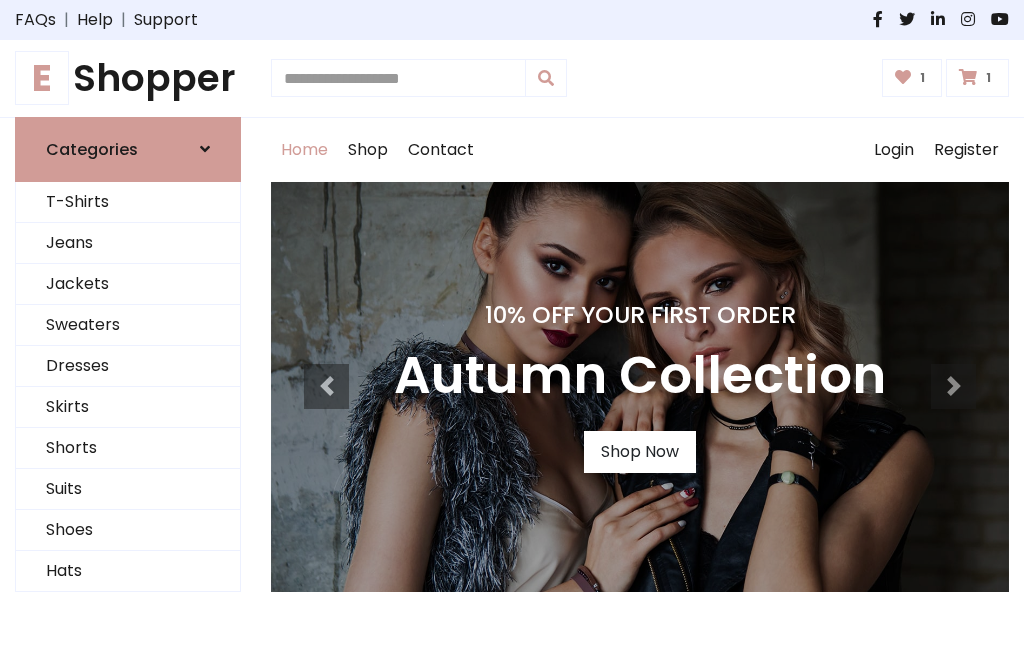 scroll, scrollTop: 0, scrollLeft: 0, axis: both 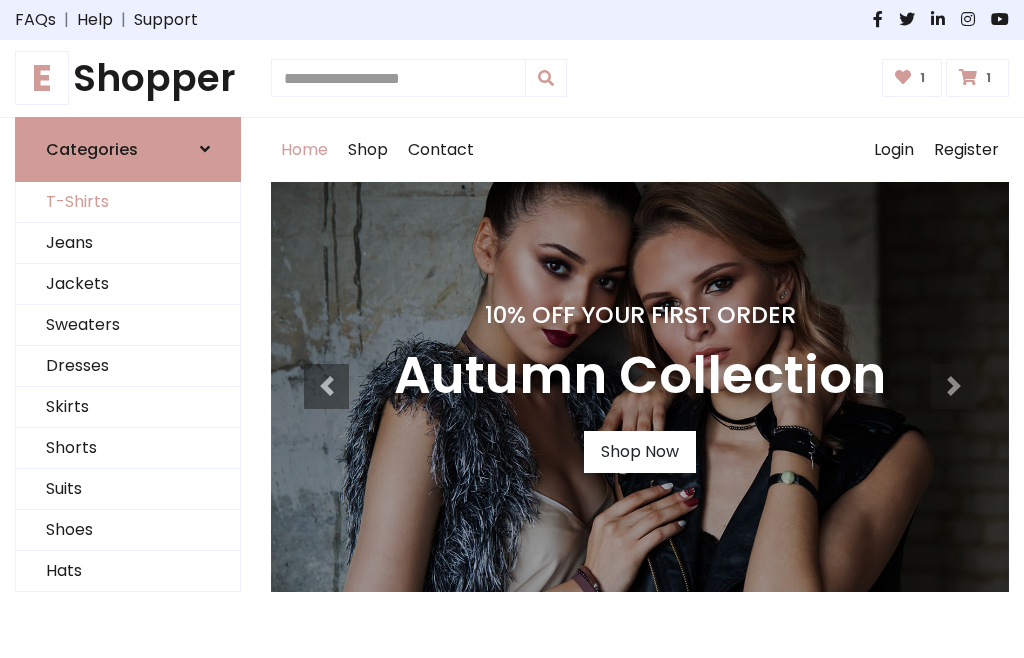 click on "T-Shirts" at bounding box center [128, 202] 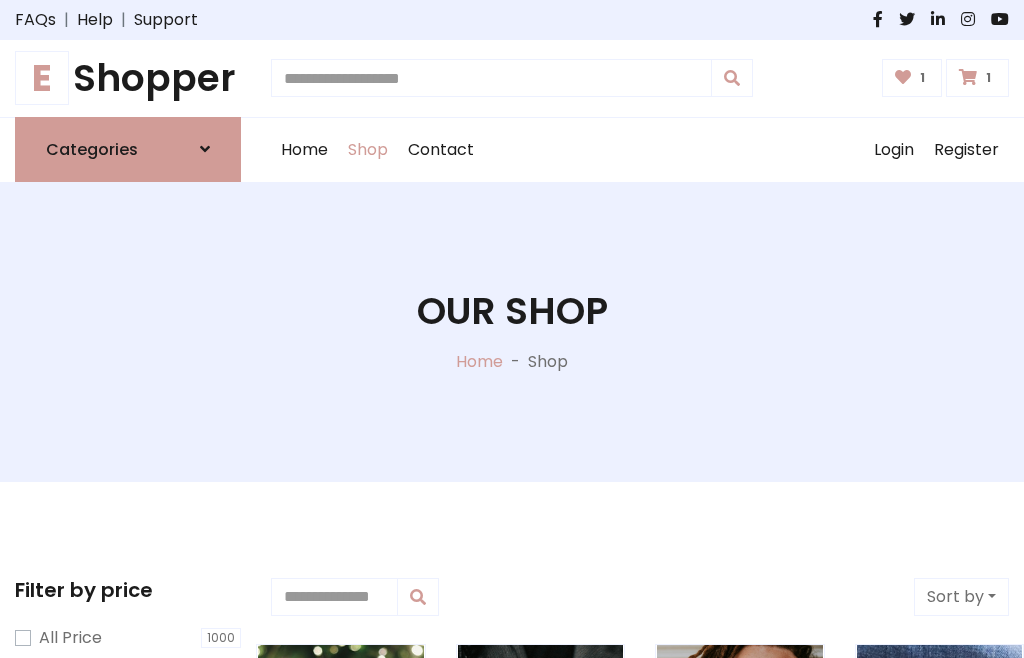scroll, scrollTop: 0, scrollLeft: 0, axis: both 